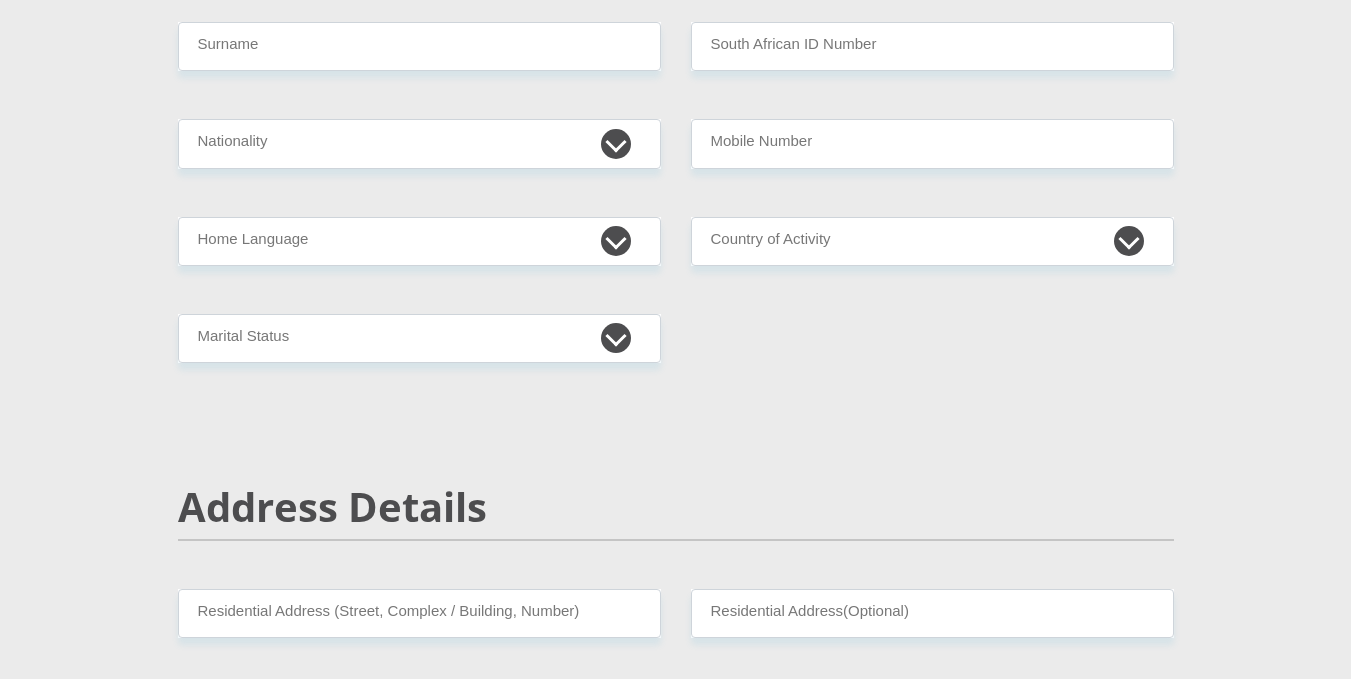 scroll, scrollTop: 0, scrollLeft: 0, axis: both 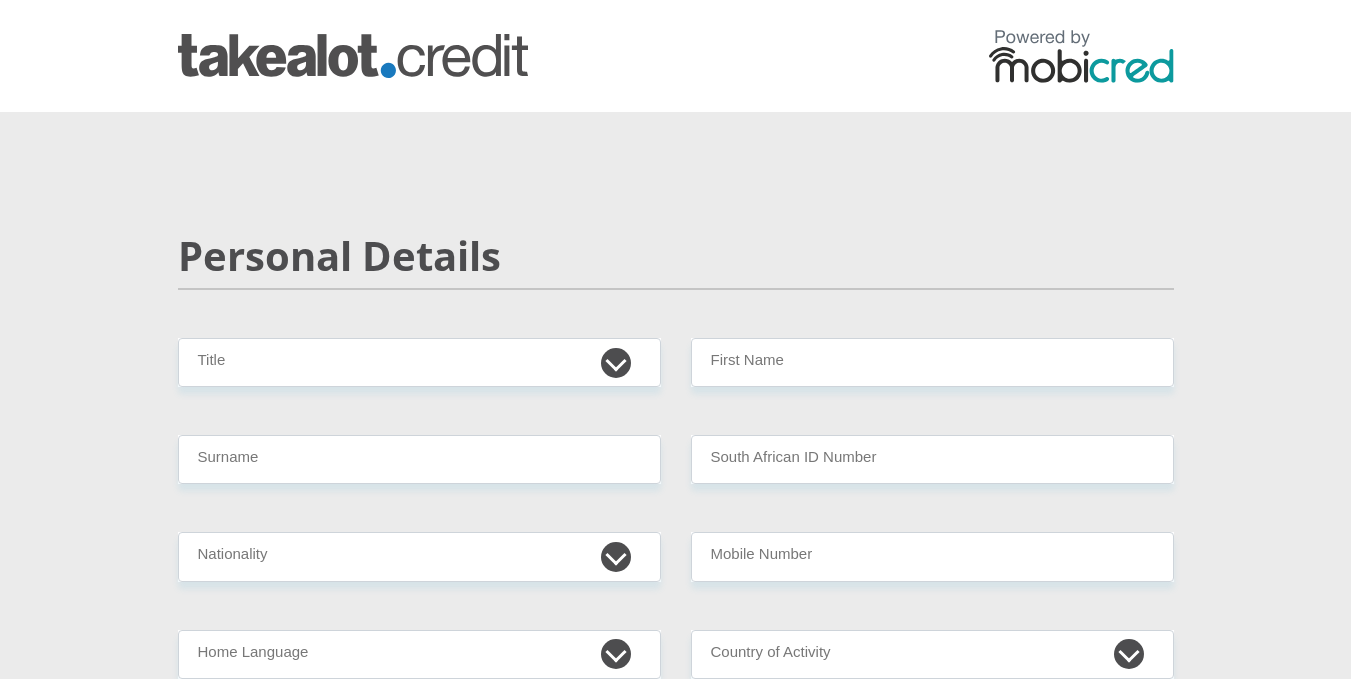 click on "Personal Details
Mr
Ms
Mrs
Dr
Other
Title
First Name
Surname
South African ID Number
Please input valid ID number
South Africa
Afghanistan
Aland Islands
Albania
Algeria
America Samoa
American Virgin Islands
Andorra
Angola
Anguilla
Antarctica" at bounding box center [676, 3192] 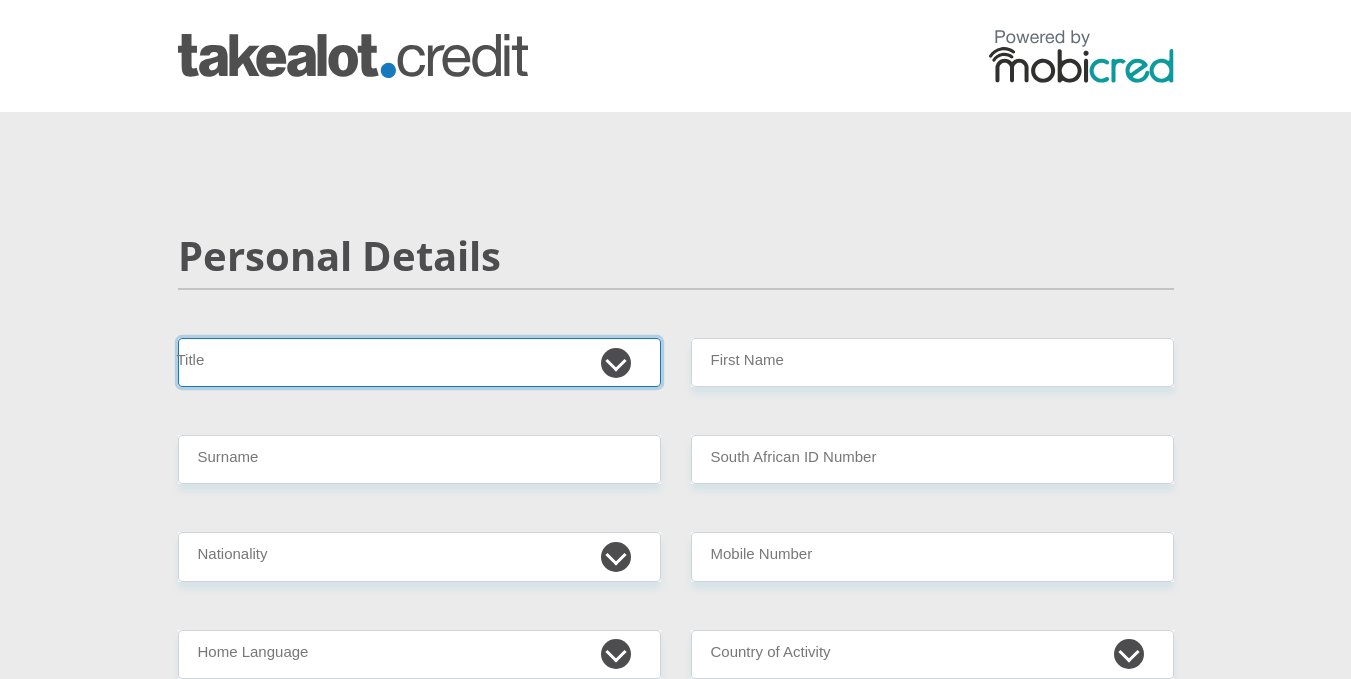 click on "Mr
Ms
Mrs
Dr
Other" at bounding box center (419, 362) 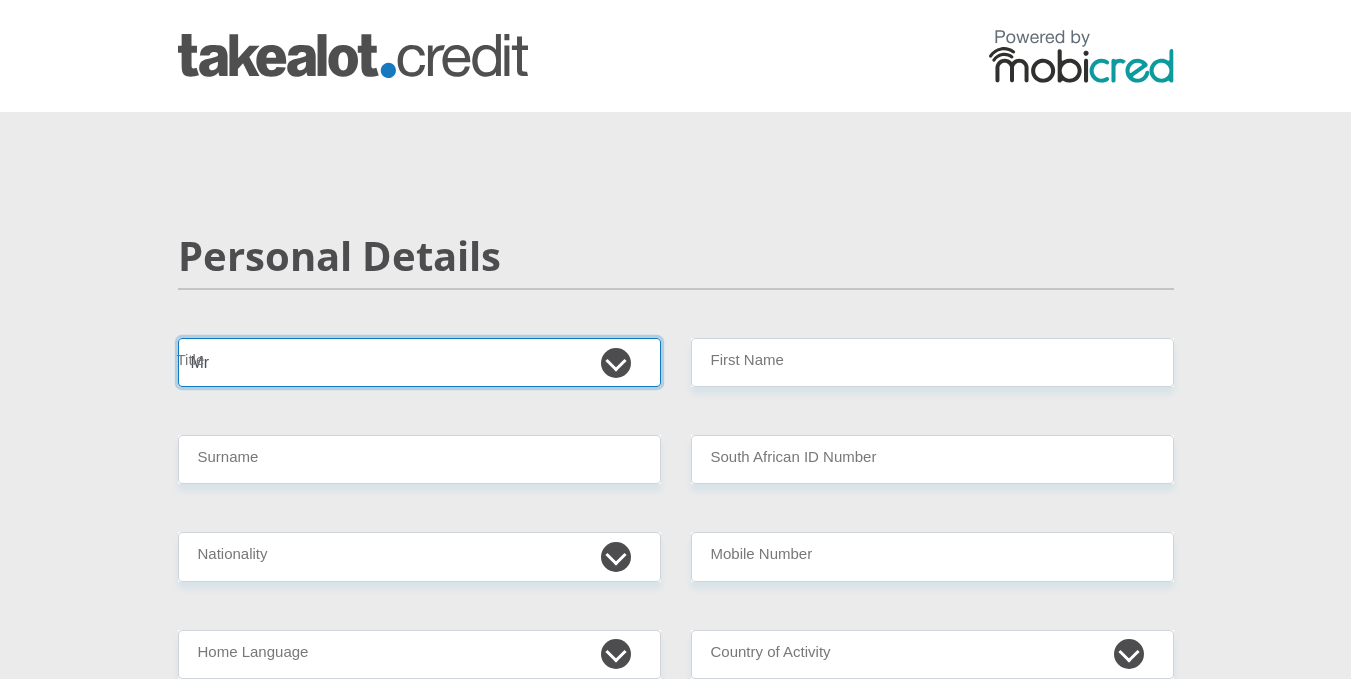click on "Mr
Ms
Mrs
Dr
Other" at bounding box center (419, 362) 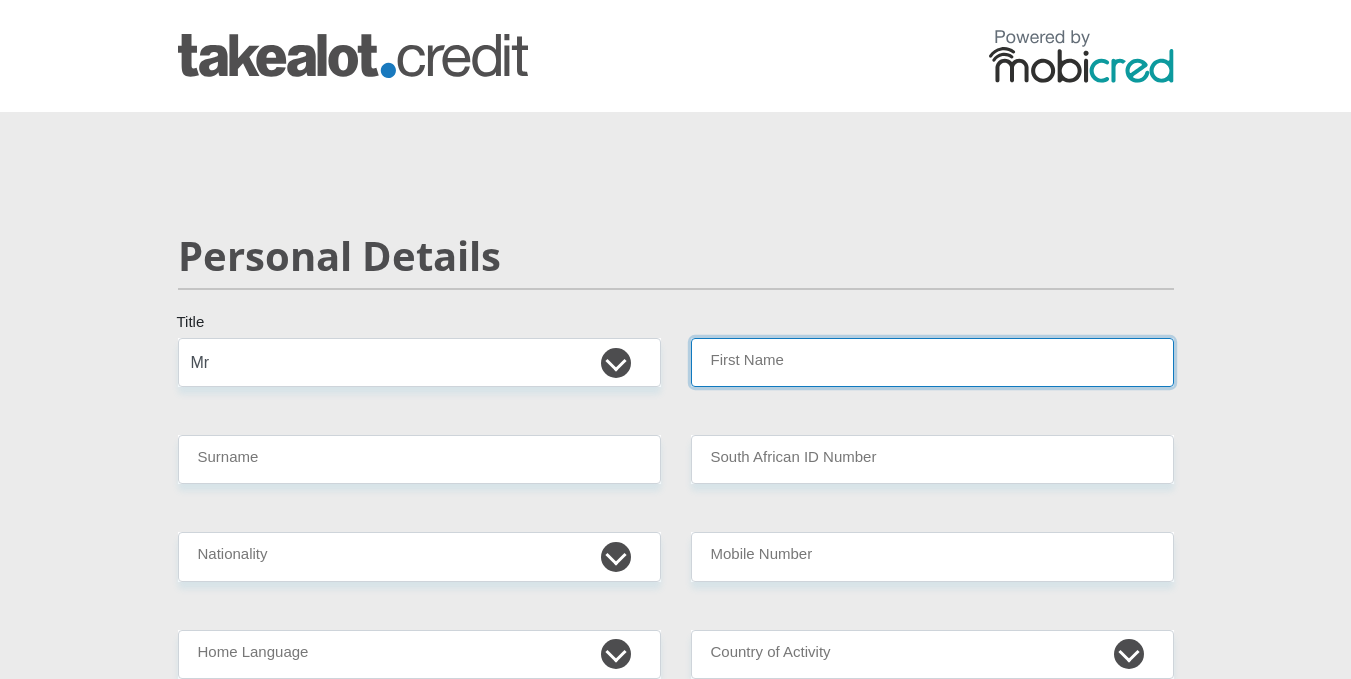 click on "First Name" at bounding box center (932, 362) 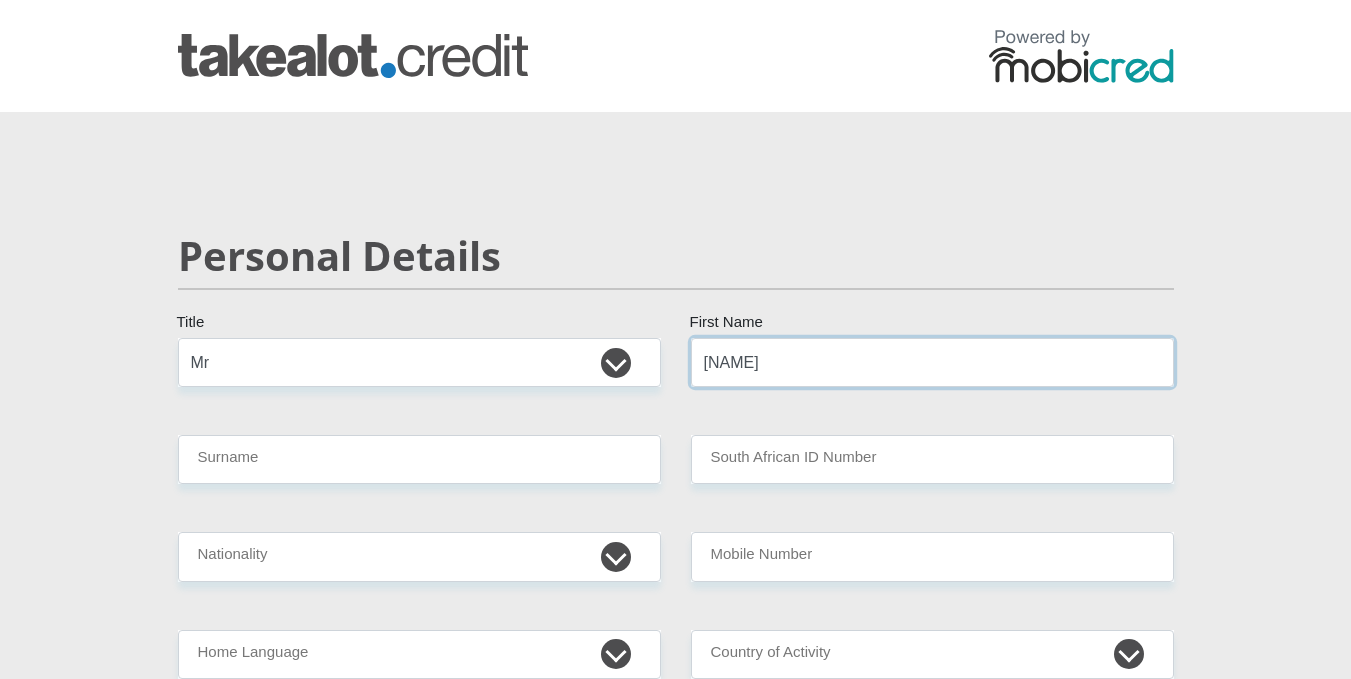 type on "[NAME]" 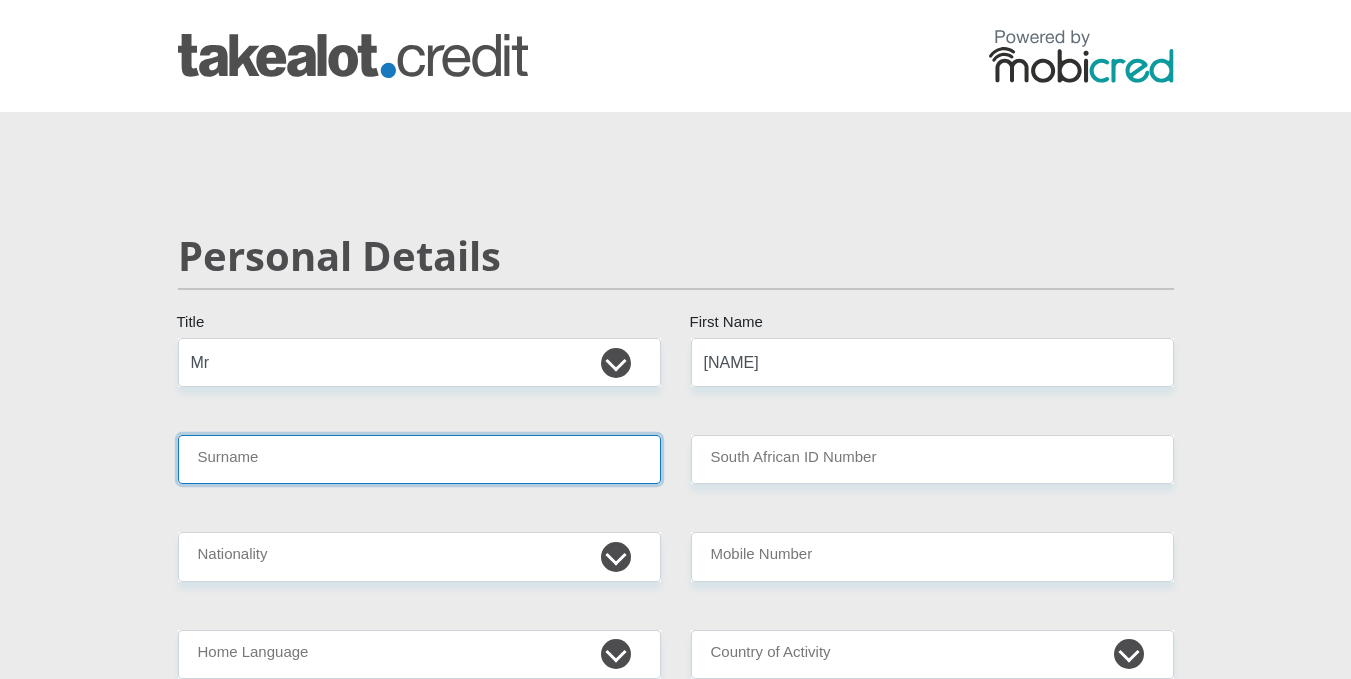 click on "Surname" at bounding box center (419, 459) 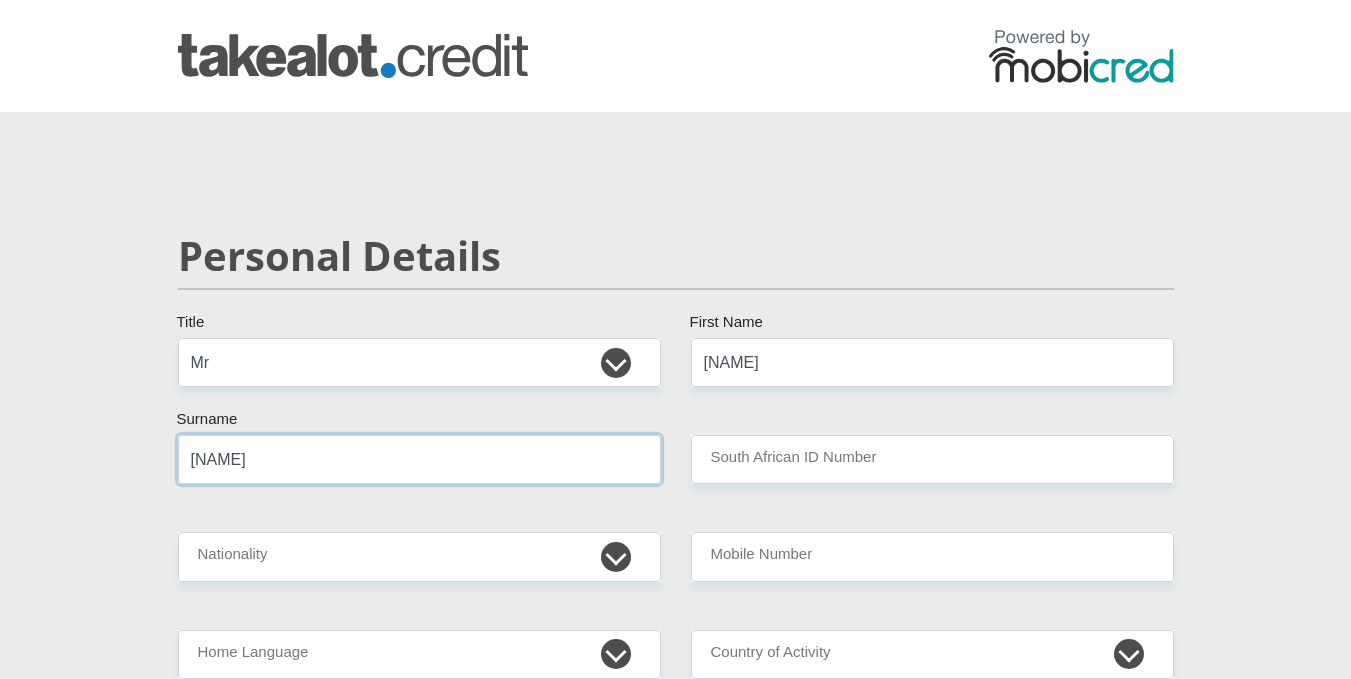 type on "[NAME]" 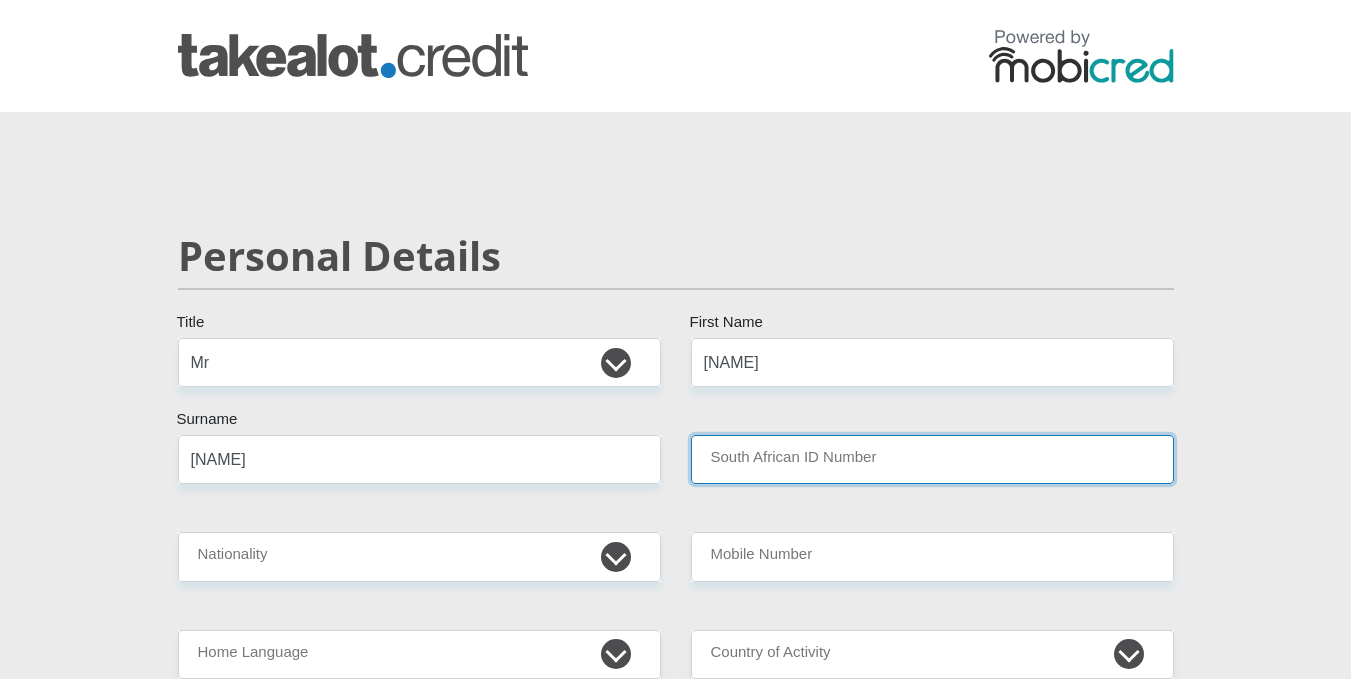 click on "South African ID Number" at bounding box center [932, 459] 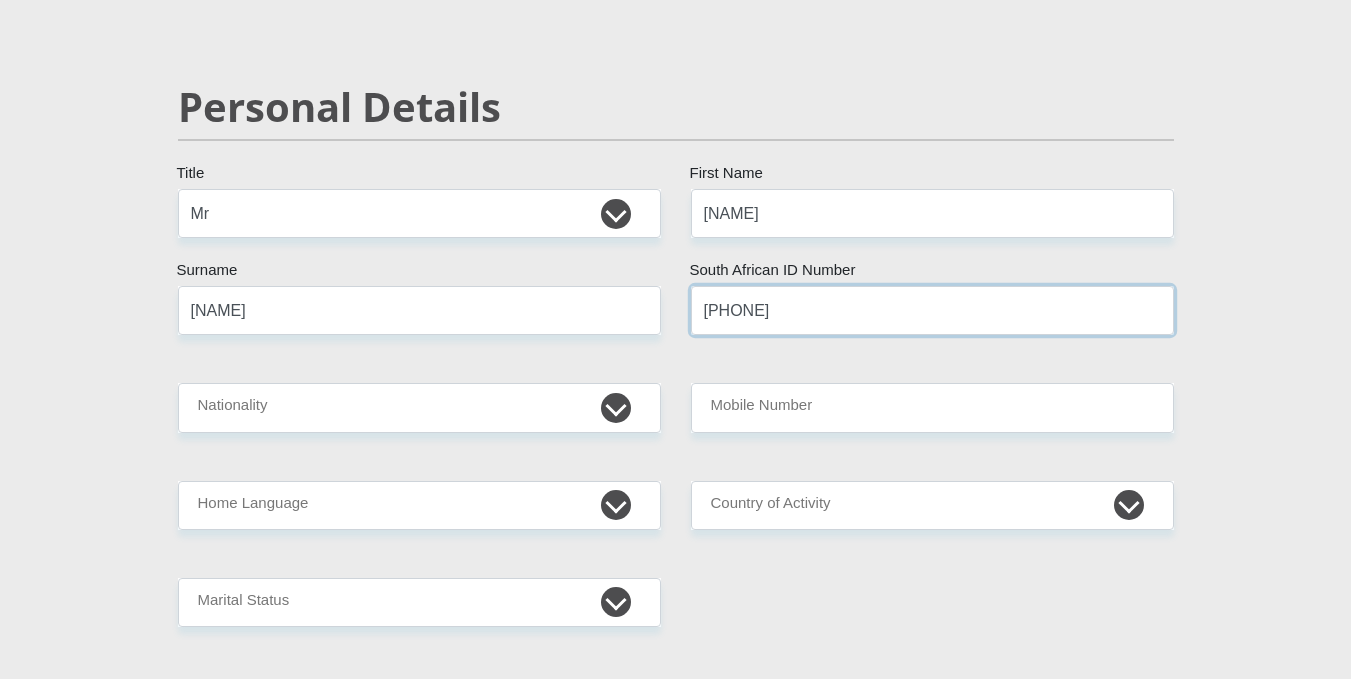 scroll, scrollTop: 151, scrollLeft: 0, axis: vertical 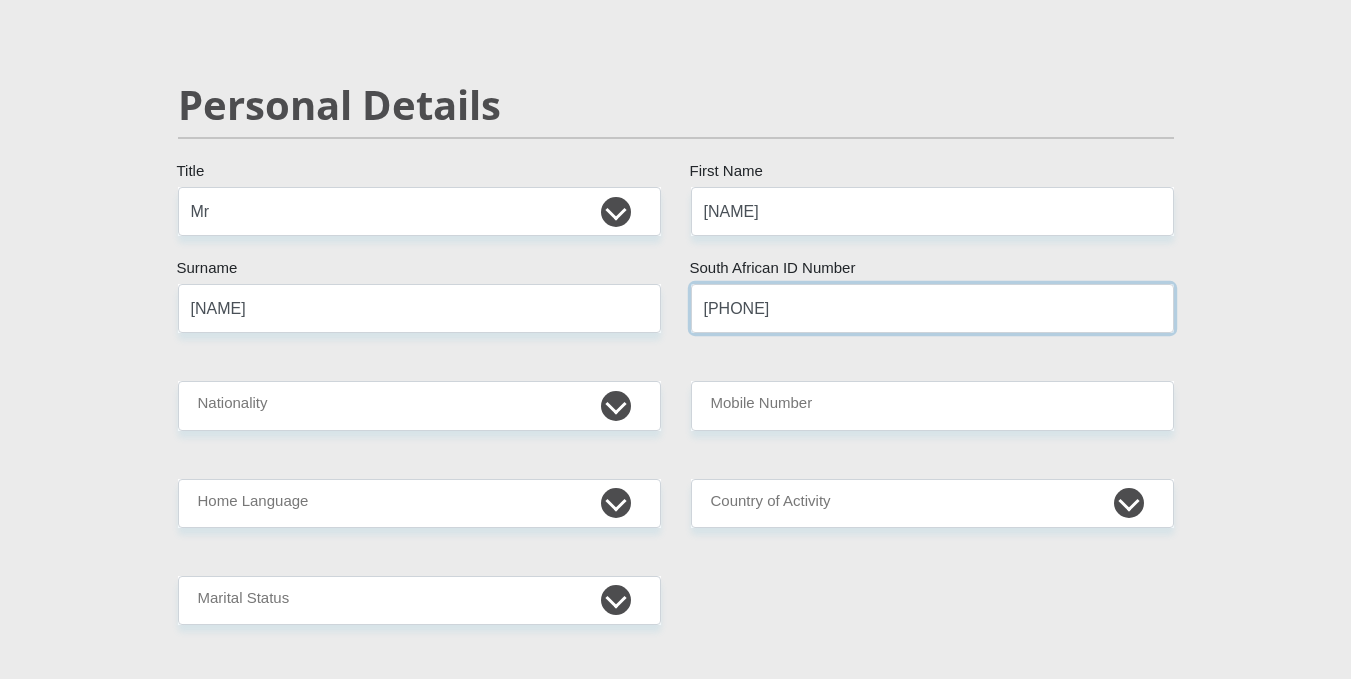 type on "[PHONE]" 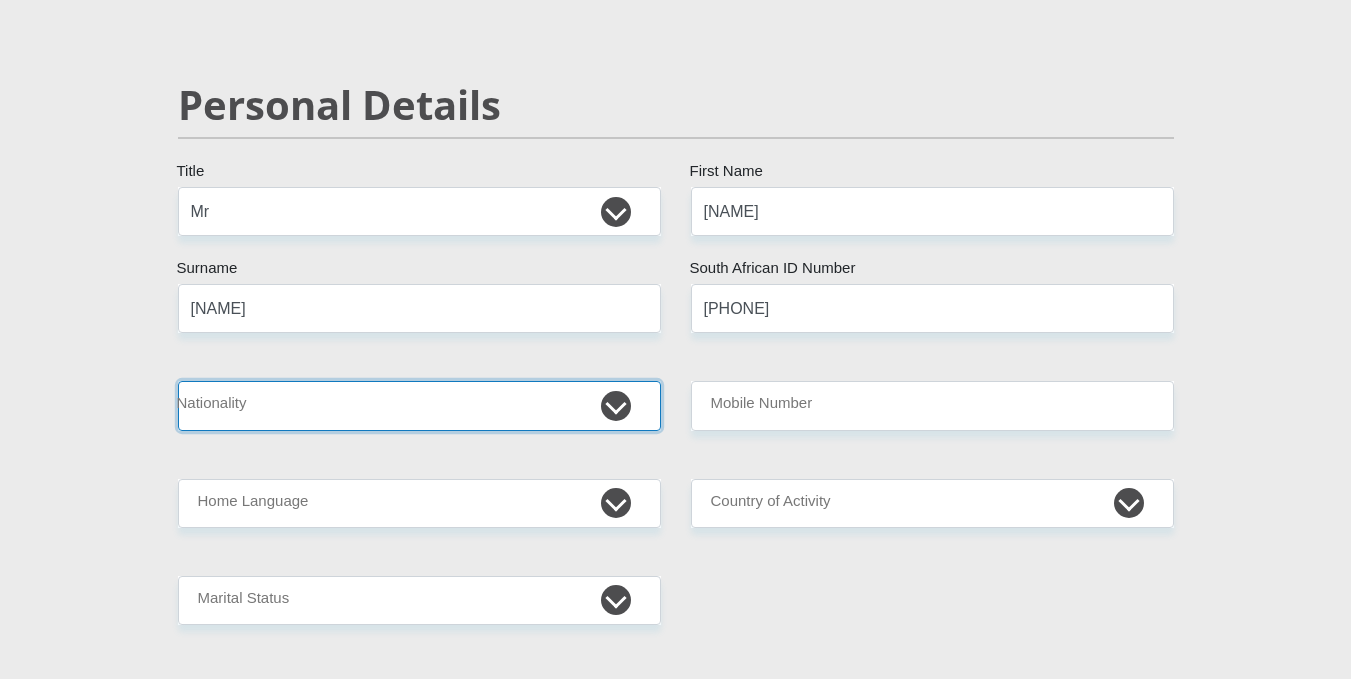 click on "South Africa
Afghanistan
Aland Islands
Albania
Algeria
America Samoa
American Virgin Islands
Andorra
Angola
Anguilla
Antarctica
Antigua and Barbuda
Argentina
Armenia
Aruba
Ascension Island
Australia
Austria
Azerbaijan
Bahamas
Bahrain
Bangladesh
Barbados
Chad" at bounding box center (419, 405) 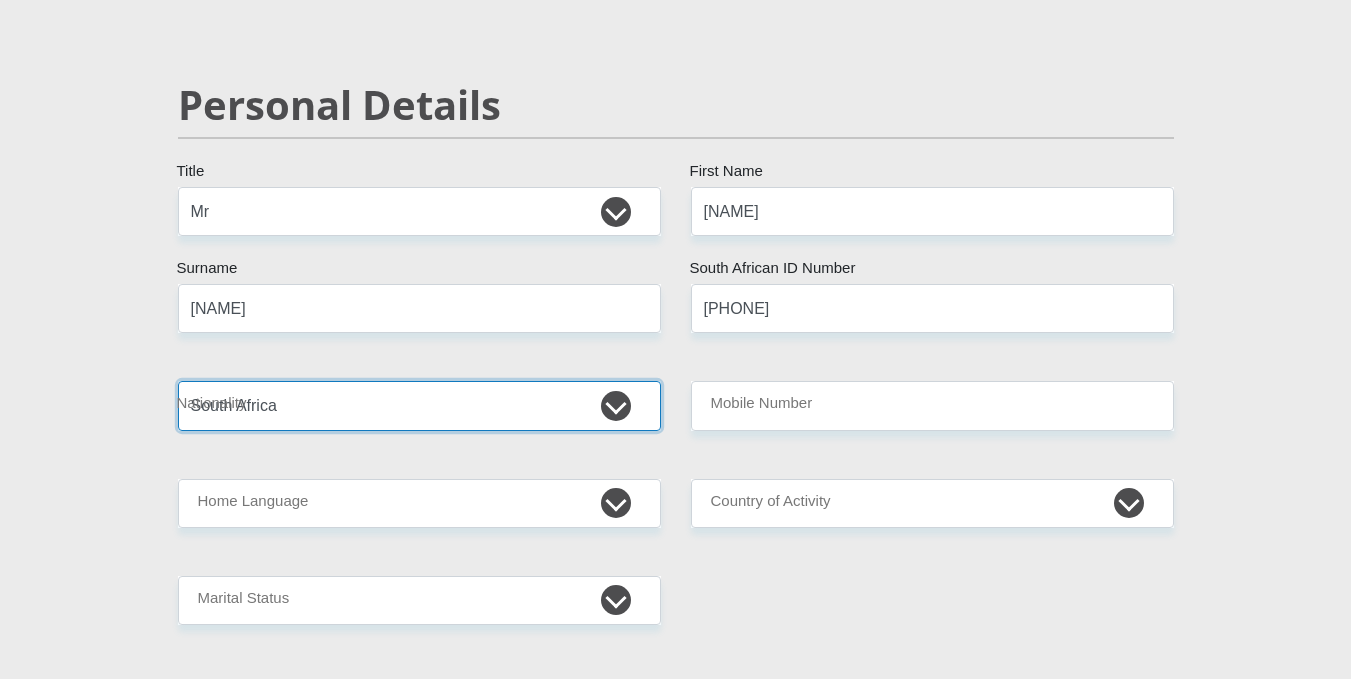 click on "South Africa
Afghanistan
Aland Islands
Albania
Algeria
America Samoa
American Virgin Islands
Andorra
Angola
Anguilla
Antarctica
Antigua and Barbuda
Argentina
Armenia
Aruba
Ascension Island
Australia
Austria
Azerbaijan
Bahamas
Bahrain
Bangladesh
Barbados
Chad" at bounding box center (419, 405) 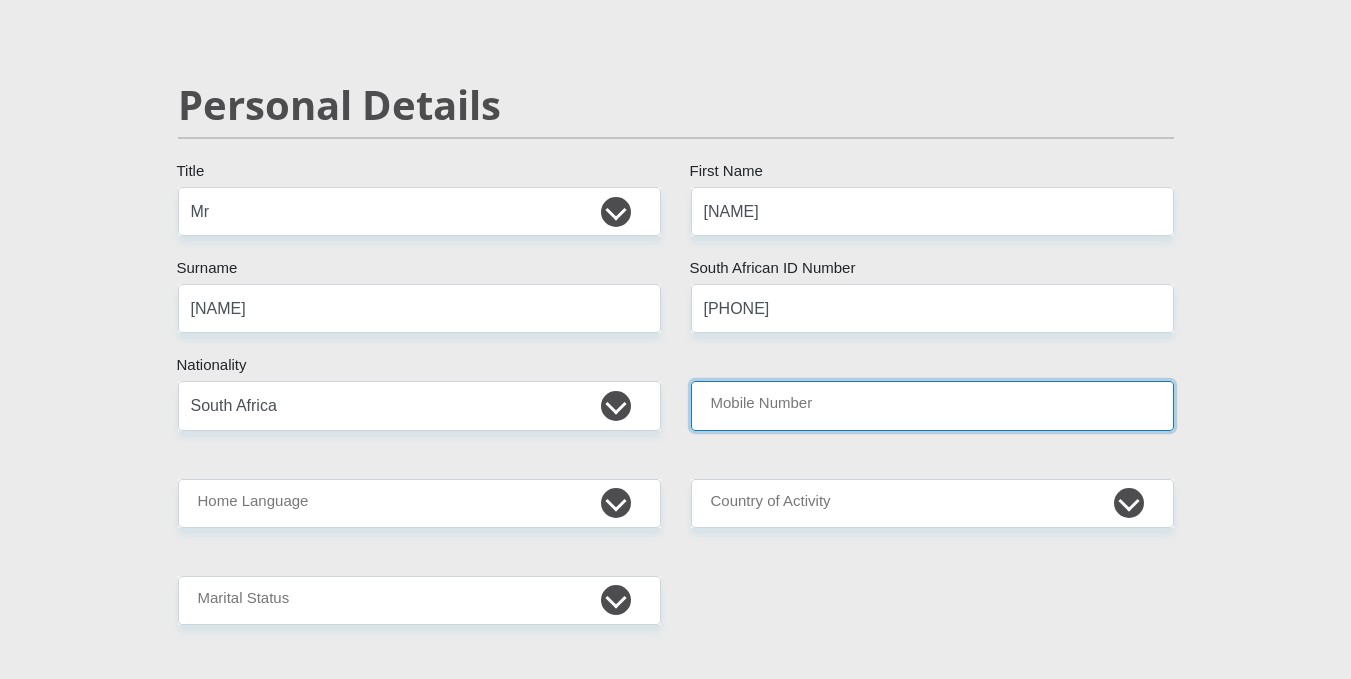 click on "Mobile Number" at bounding box center (932, 405) 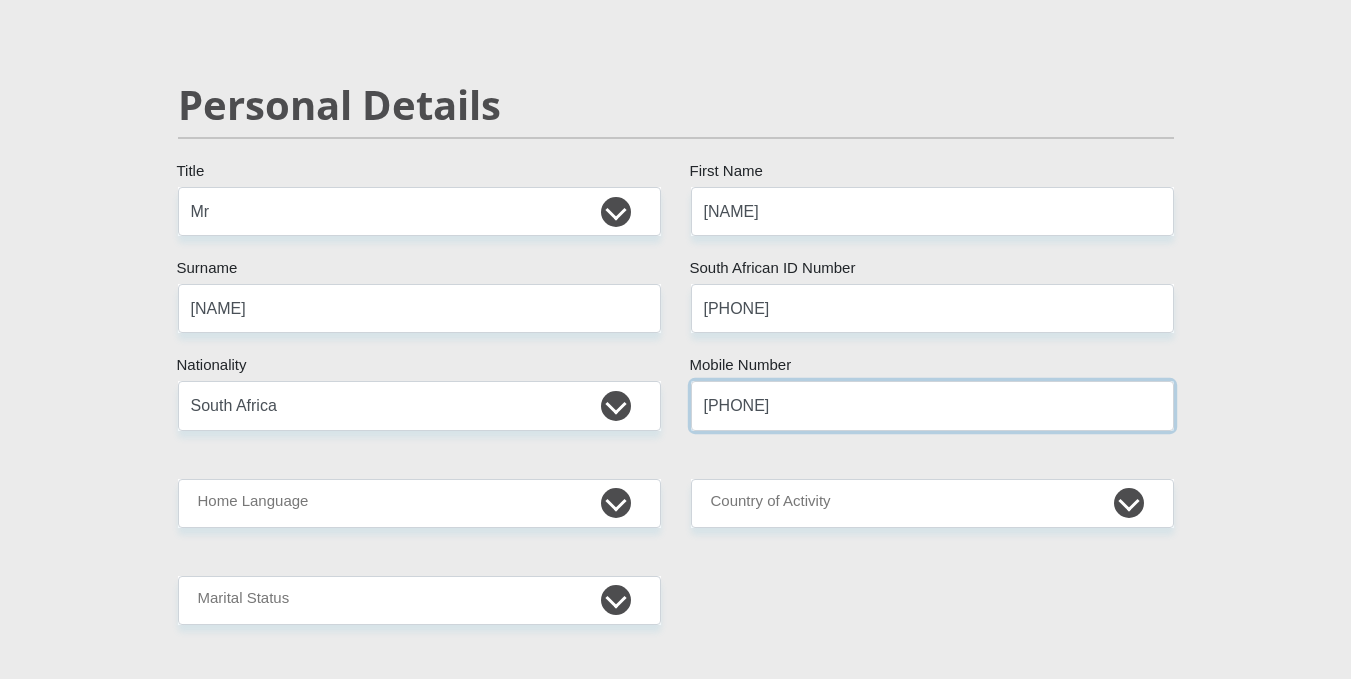 type on "[PHONE]" 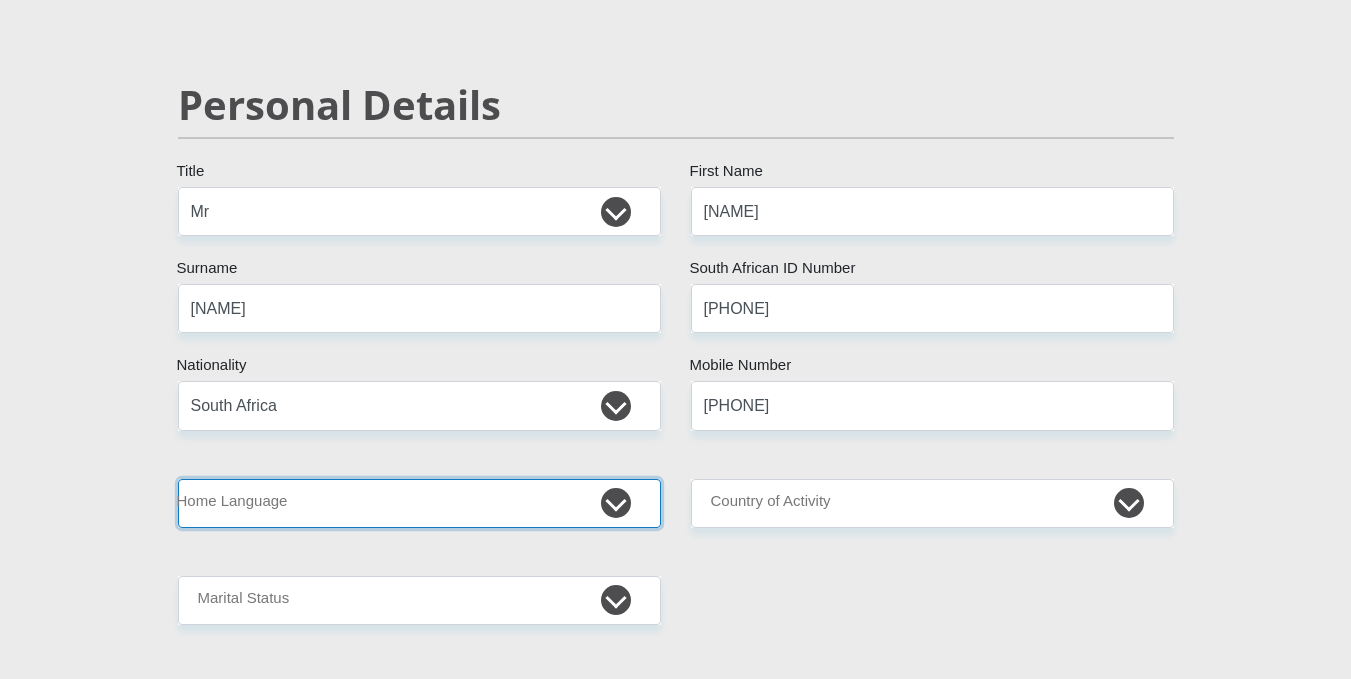 click on "Afrikaans
English
Sepedi
South Ndebele
Southern Sotho
Swati
Tsonga
Tswana
Venda
Xhosa
Zulu
Other" at bounding box center (419, 503) 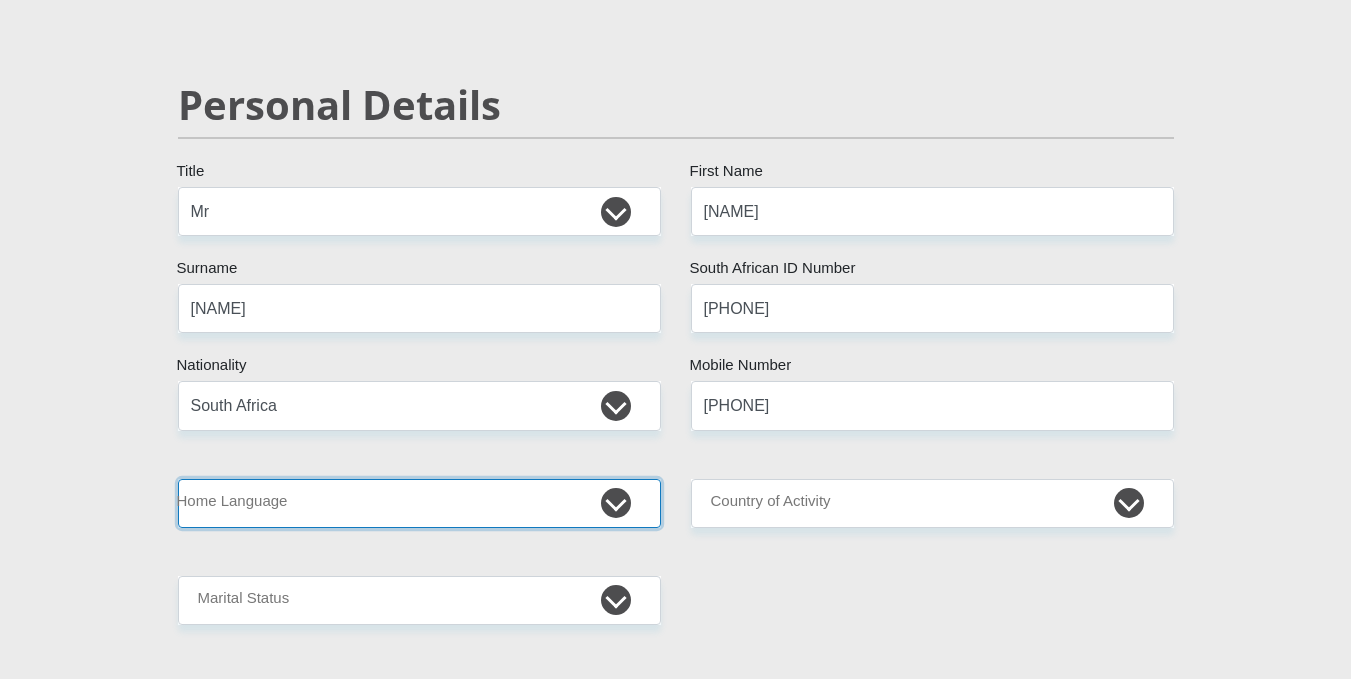 select on "eng" 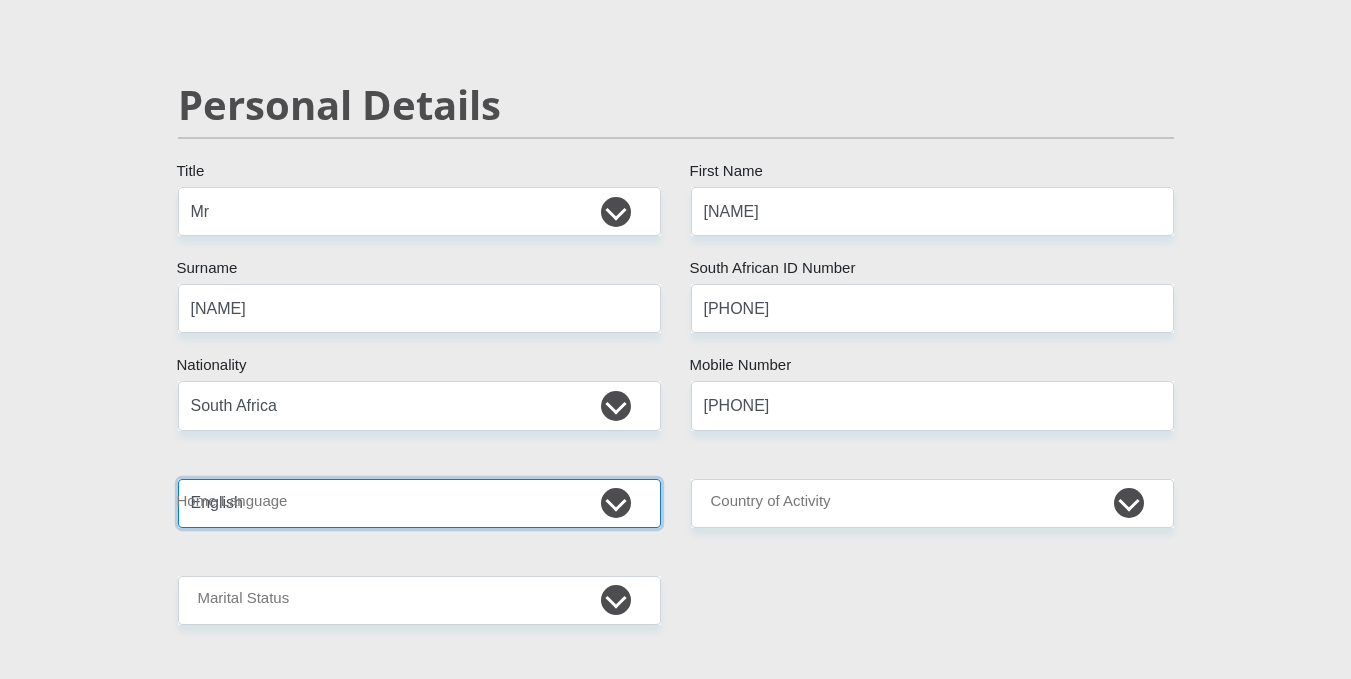 click on "Afrikaans
English
Sepedi
South Ndebele
Southern Sotho
Swati
Tsonga
Tswana
Venda
Xhosa
Zulu
Other" at bounding box center (419, 503) 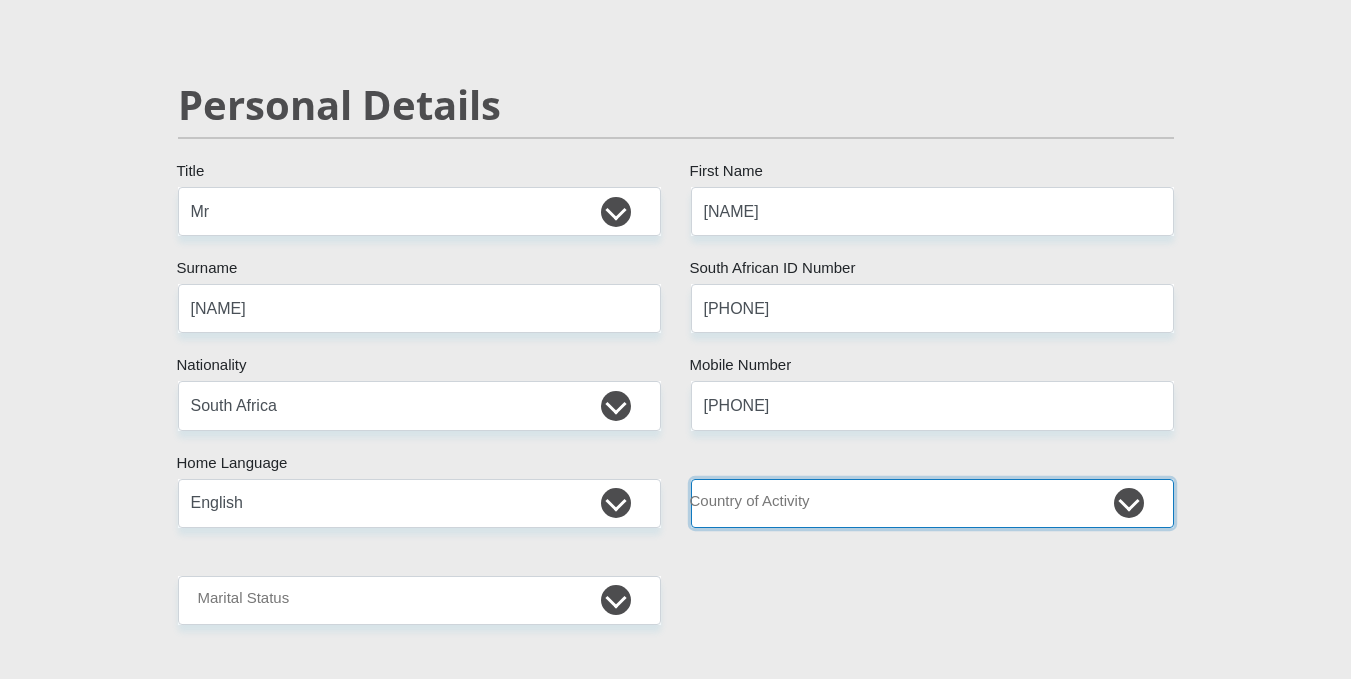click on "South Africa
Afghanistan
Aland Islands
Albania
Algeria
America Samoa
American Virgin Islands
Andorra
Angola
Anguilla
Antarctica
Antigua and Barbuda
Argentina
Armenia
Aruba
Ascension Island
Australia
Austria
Azerbaijan
Chad" at bounding box center (932, 503) 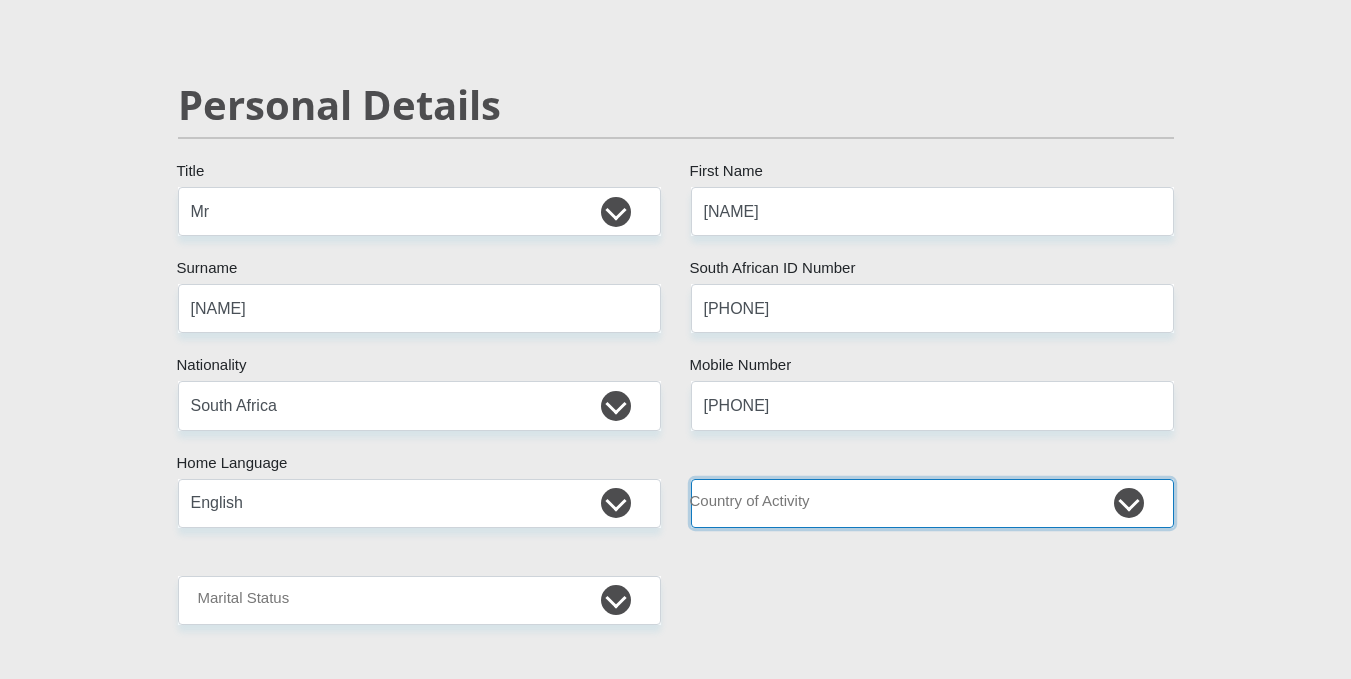 select on "ZAF" 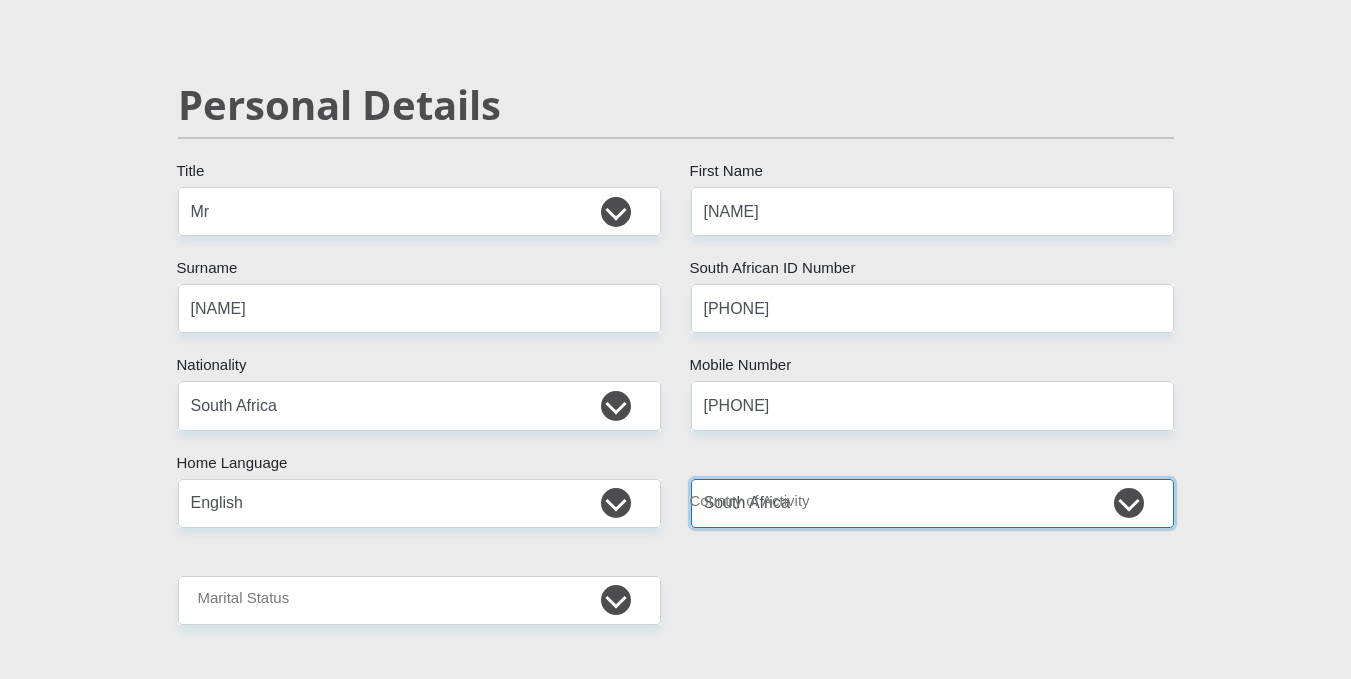 click on "South Africa
Afghanistan
Aland Islands
Albania
Algeria
America Samoa
American Virgin Islands
Andorra
Angola
Anguilla
Antarctica
Antigua and Barbuda
Argentina
Armenia
Aruba
Ascension Island
Australia
Austria
Azerbaijan
Chad" at bounding box center [932, 503] 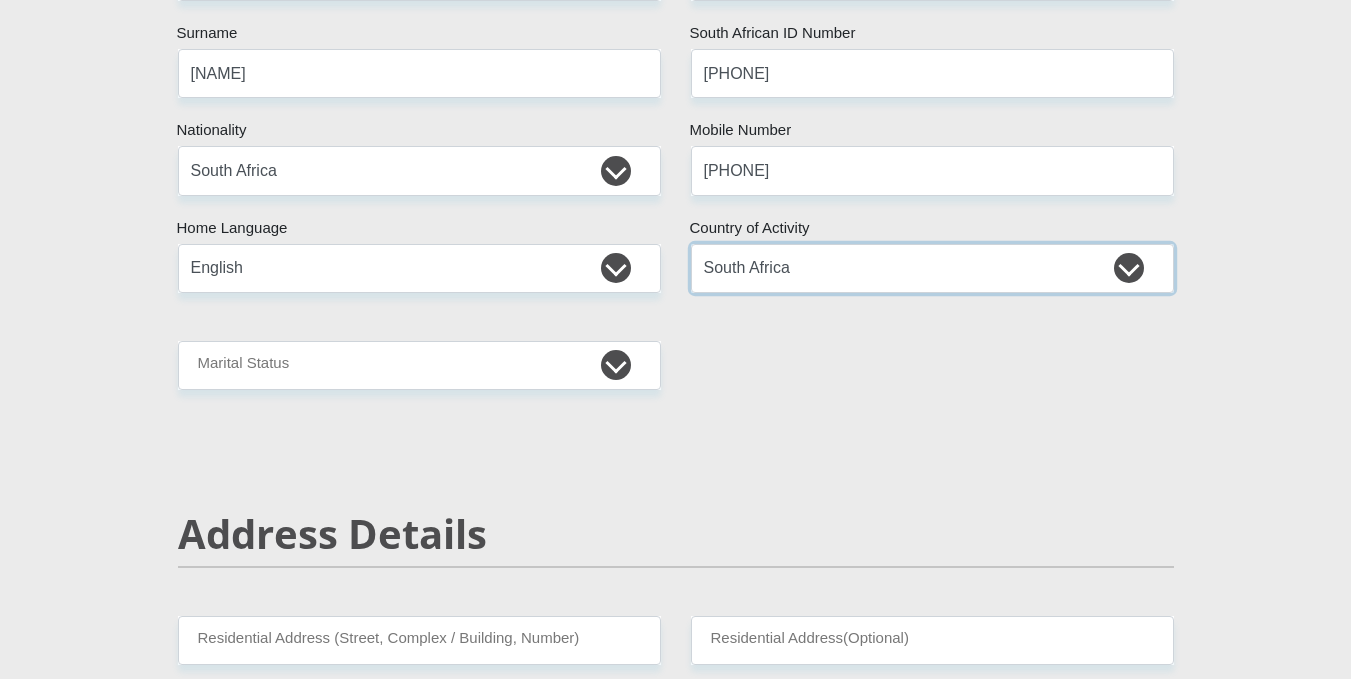 scroll, scrollTop: 388, scrollLeft: 0, axis: vertical 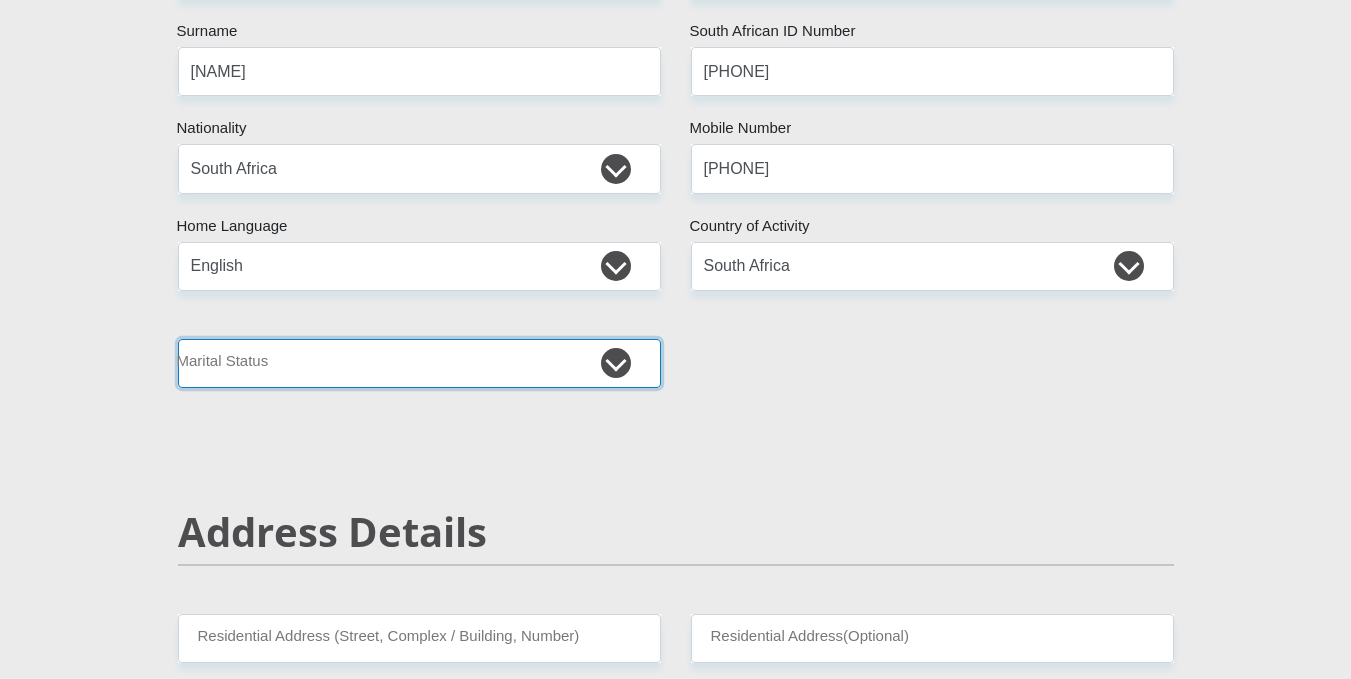 click on "Married ANC
Single
Divorced
Widowed
Married COP or Customary Law" at bounding box center [419, 363] 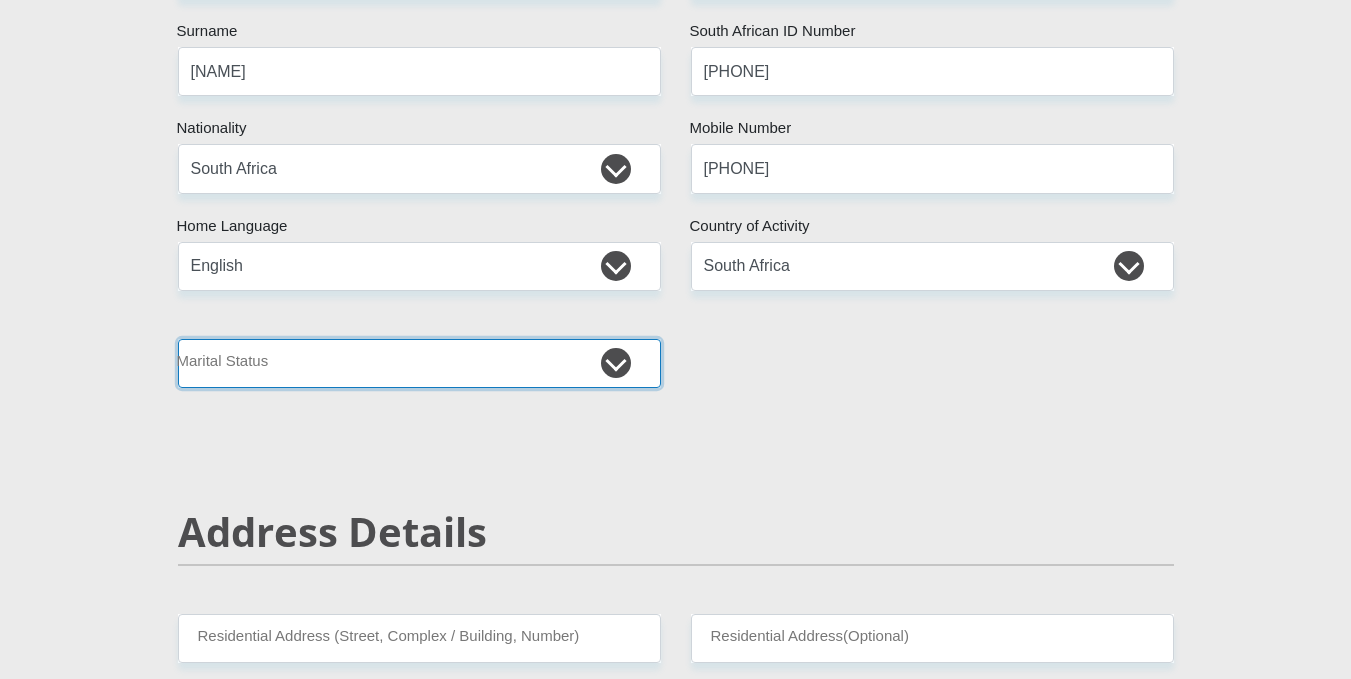 select on "2" 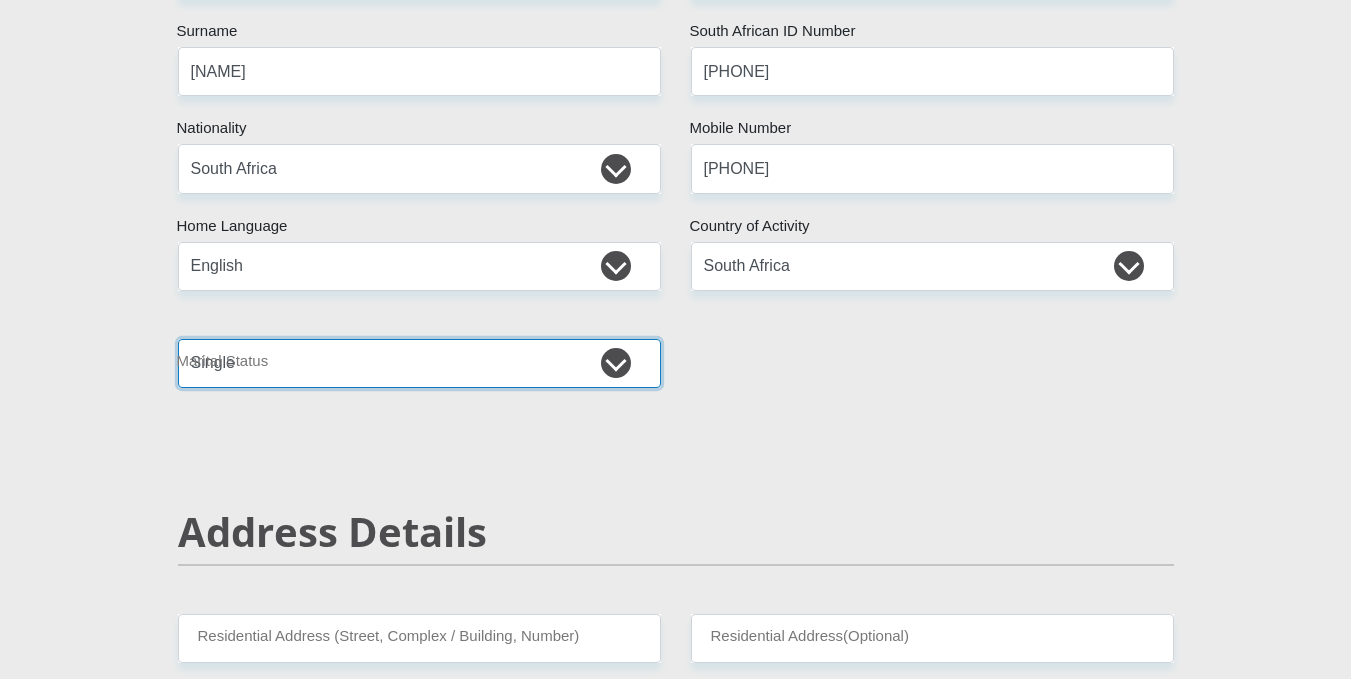 click on "Married ANC
Single
Divorced
Widowed
Married COP or Customary Law" at bounding box center [419, 363] 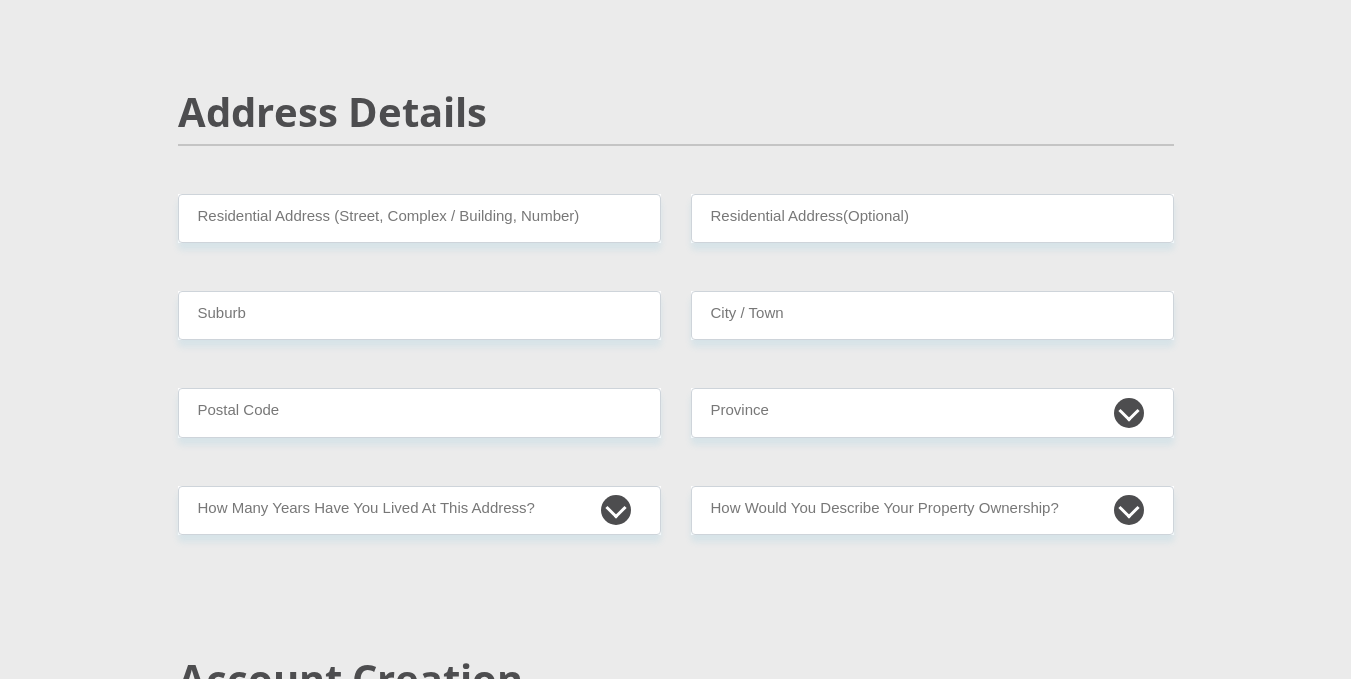 scroll, scrollTop: 813, scrollLeft: 0, axis: vertical 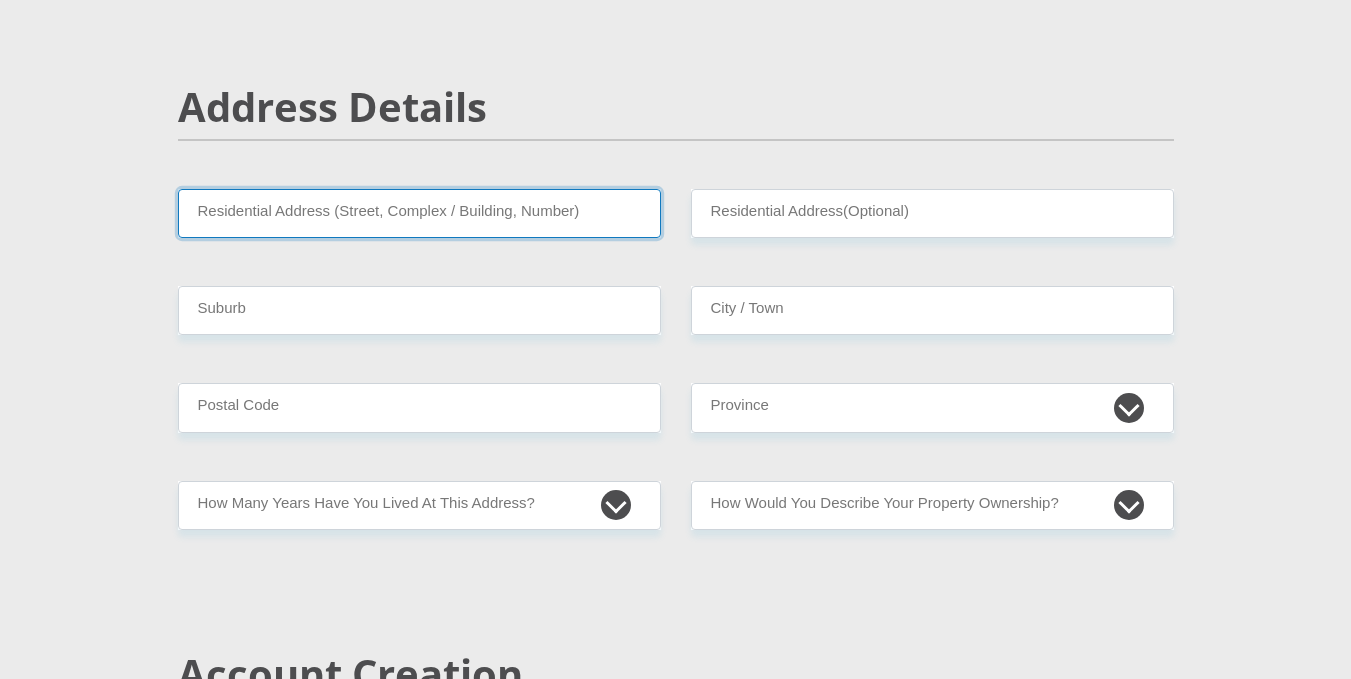 click on "Residential Address (Street, Complex / Building, Number)" at bounding box center (419, 213) 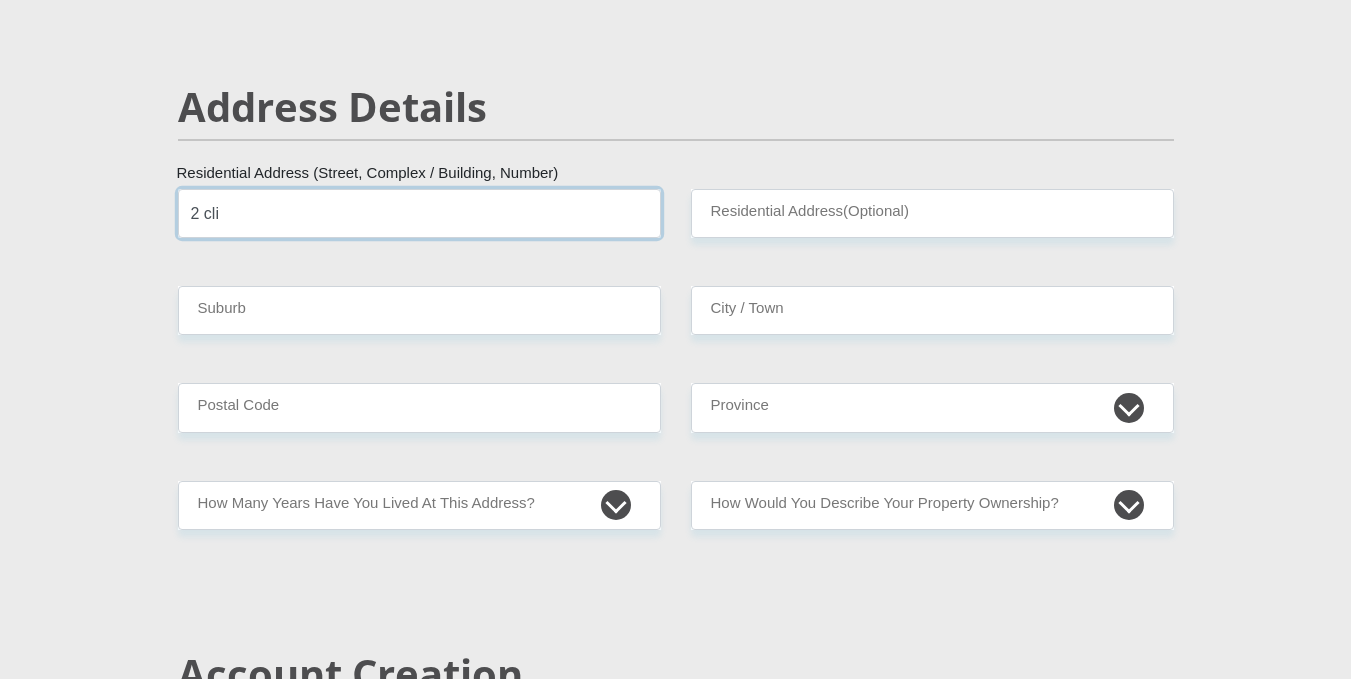 type on "[NUMBER] [STREET]" 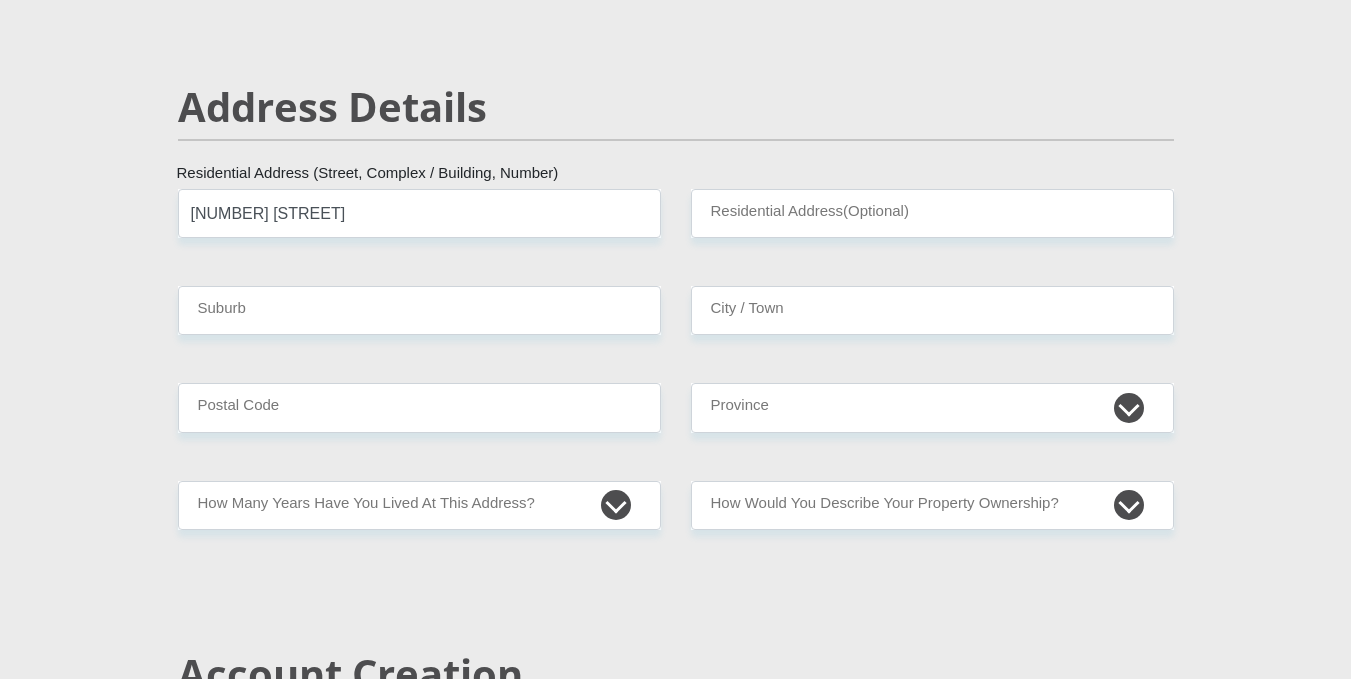 type on "[CITY]" 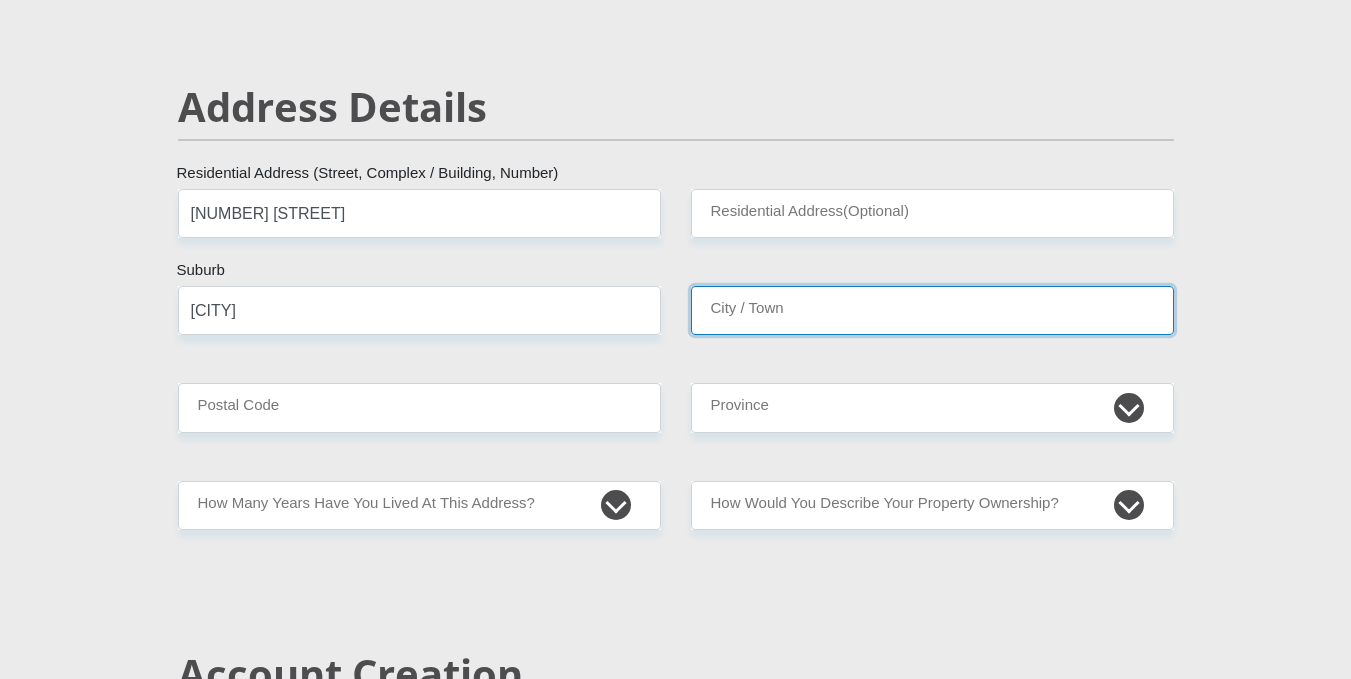 type on "[CITY]" 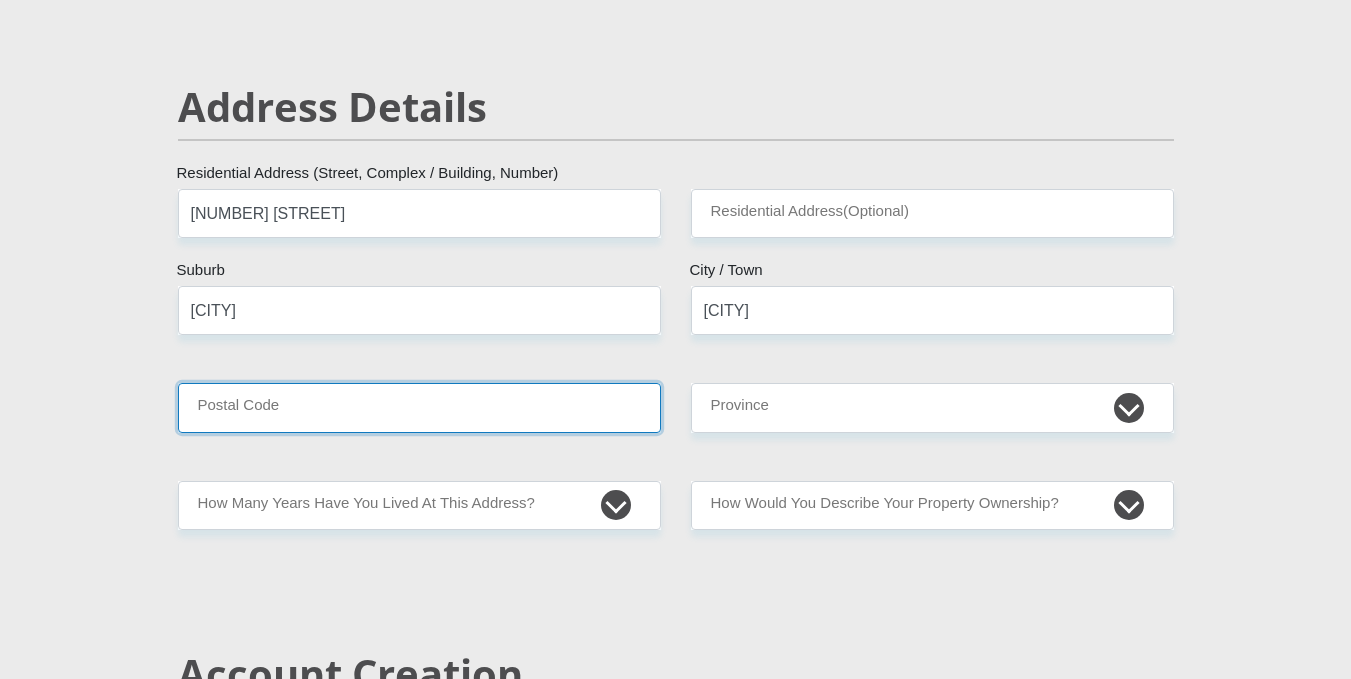 type on "2092" 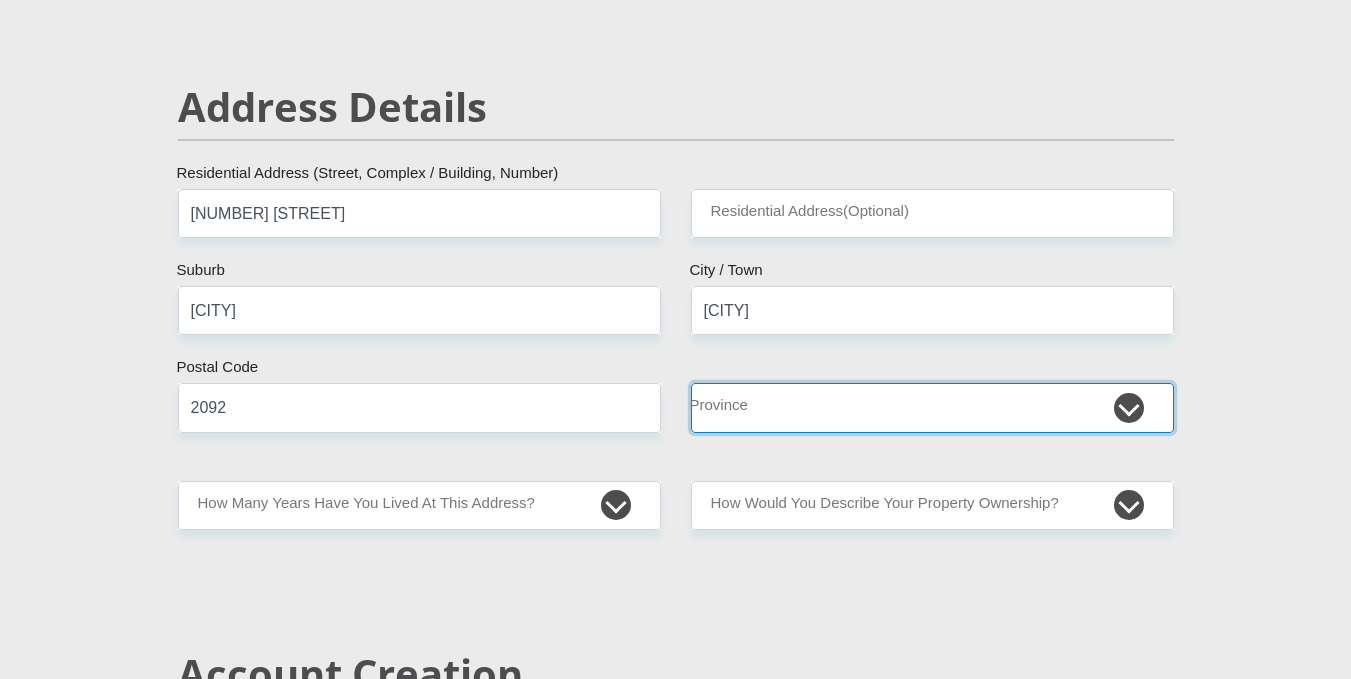 click on "Eastern Cape
Free State
Gauteng
KwaZulu-Natal
Limpopo
Mpumalanga
Northern Cape
North West
Western Cape" at bounding box center (932, 407) 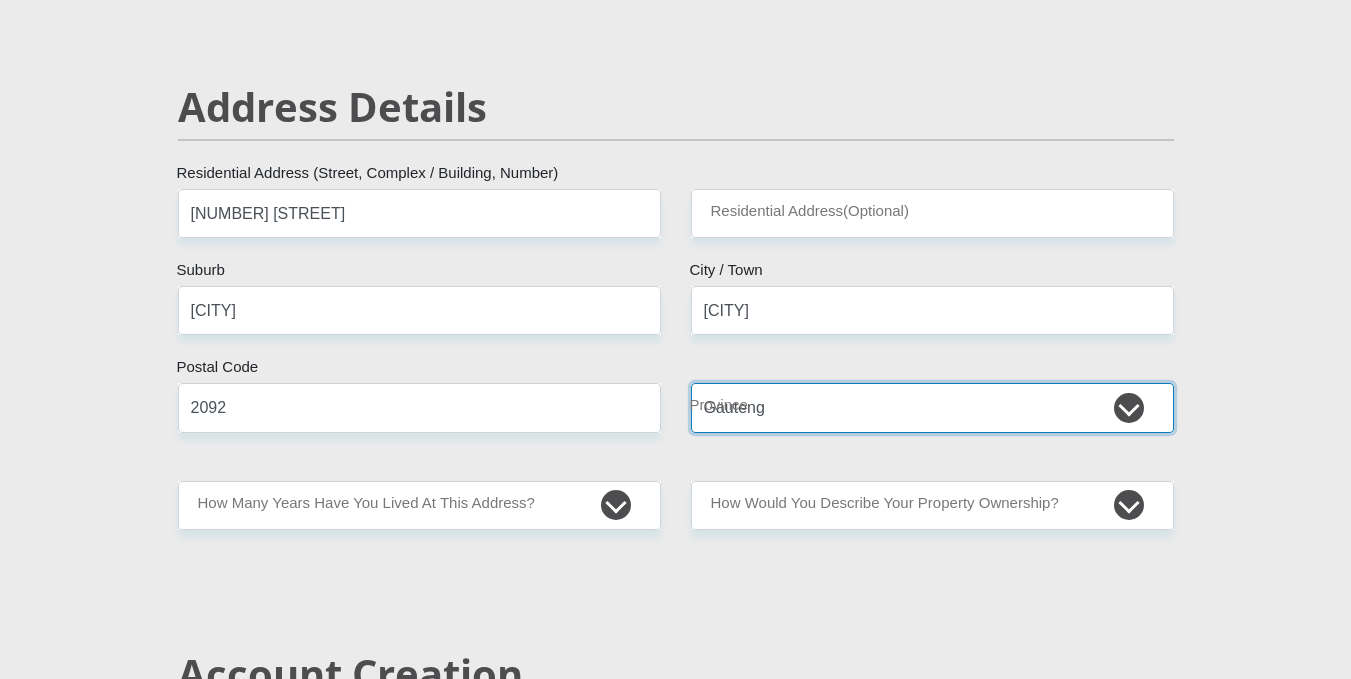 click on "Eastern Cape
Free State
Gauteng
KwaZulu-Natal
Limpopo
Mpumalanga
Northern Cape
North West
Western Cape" at bounding box center (932, 407) 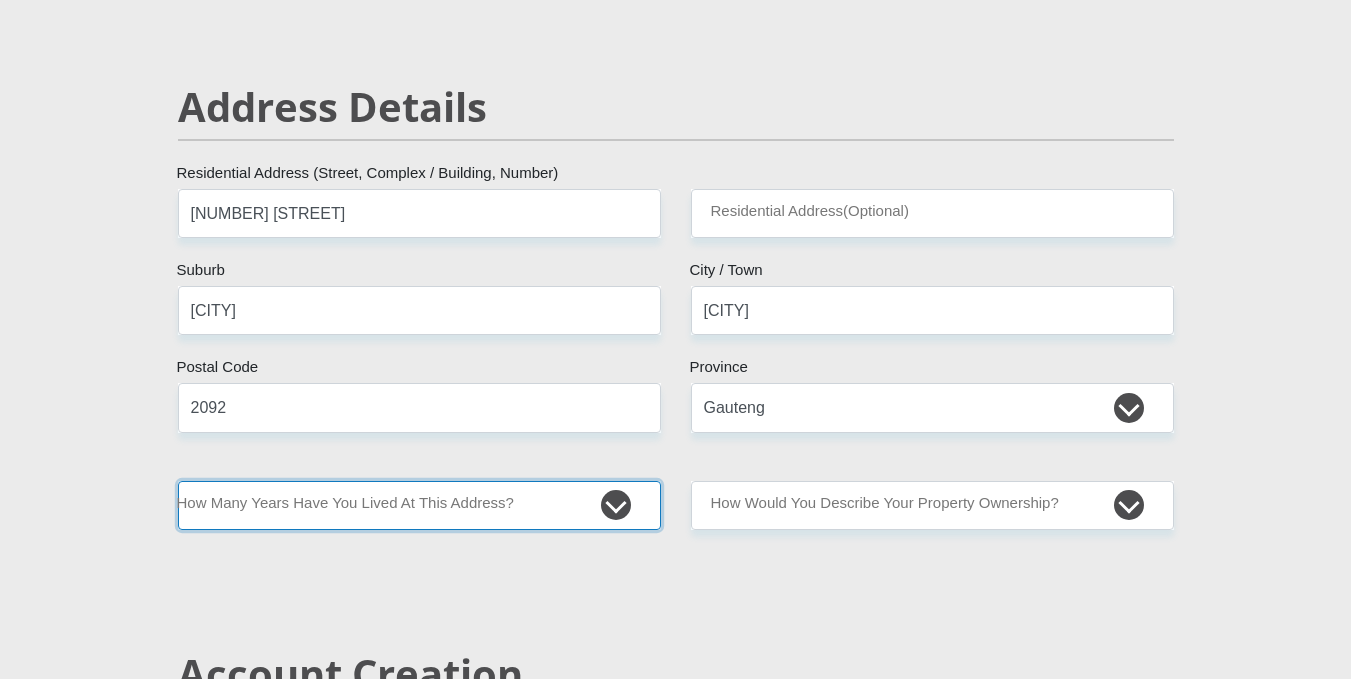 click on "less than 1 year
1-3 years
3-5 years
5+ years" at bounding box center (419, 505) 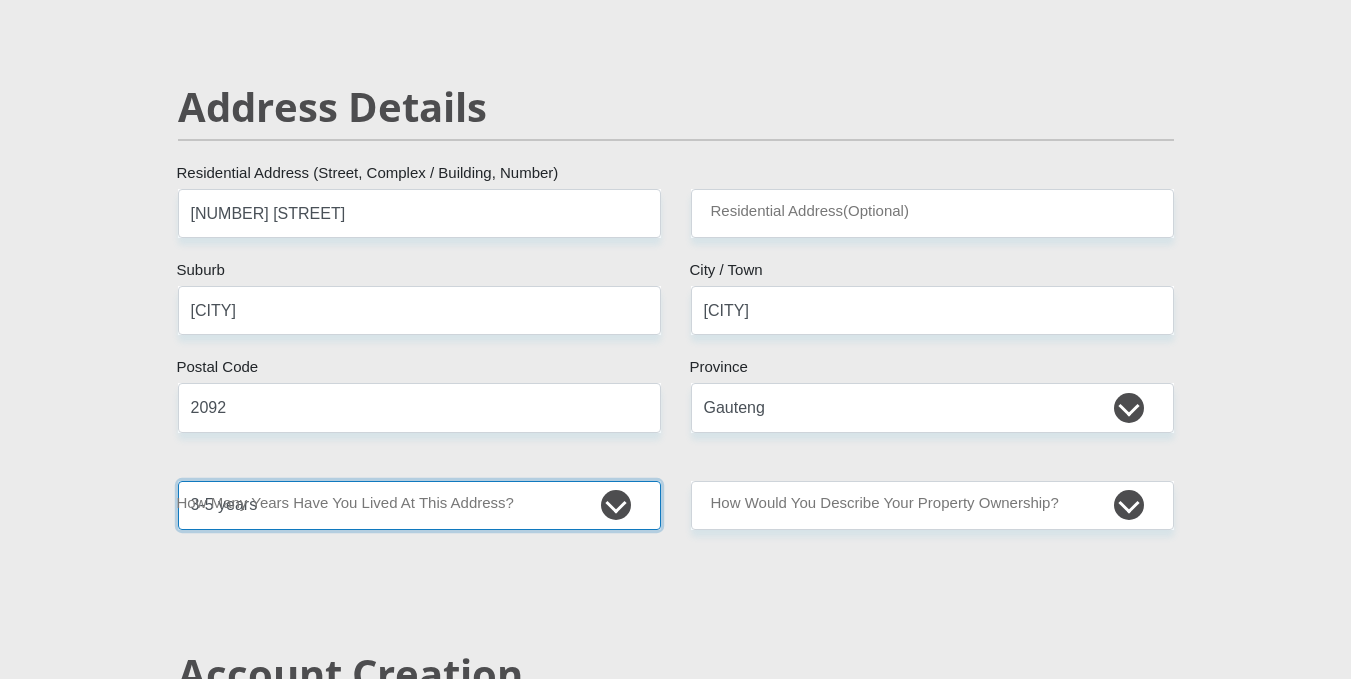 click on "less than 1 year
1-3 years
3-5 years
5+ years" at bounding box center [419, 505] 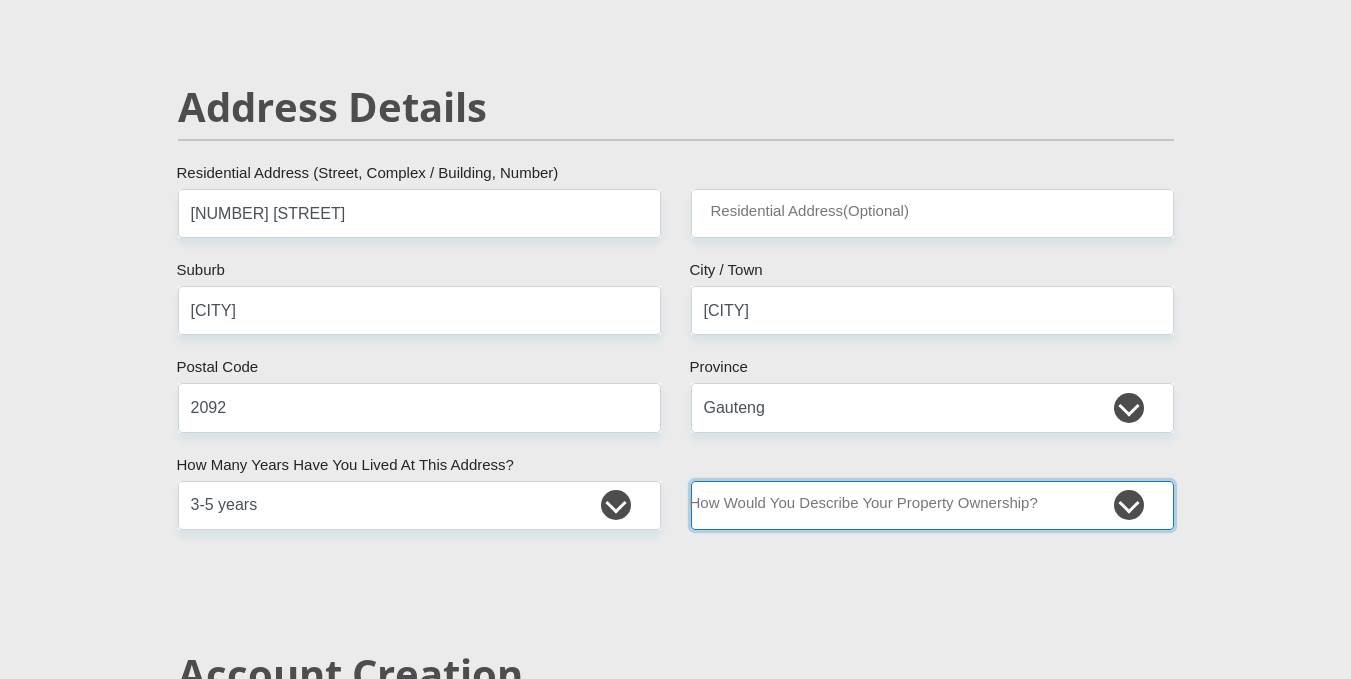 click on "Owned
Rented
Family Owned
Company Dwelling" at bounding box center (932, 505) 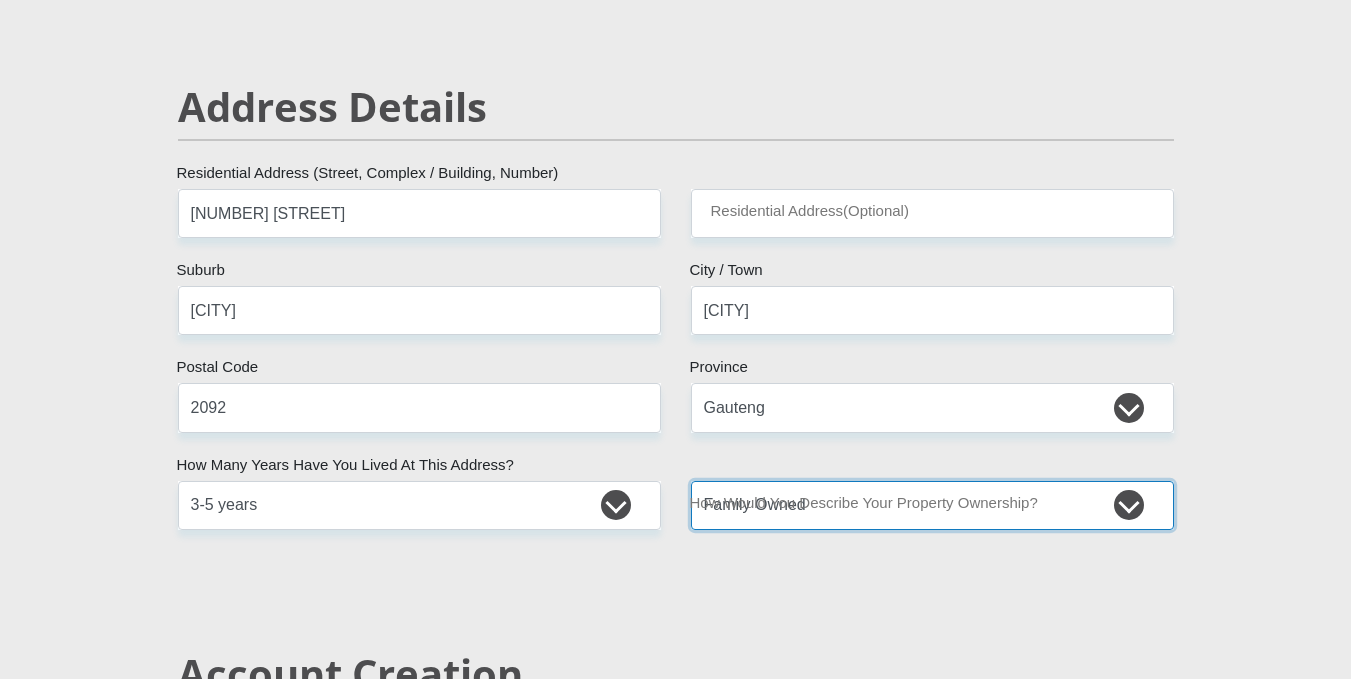 click on "Owned
Rented
Family Owned
Company Dwelling" at bounding box center (932, 505) 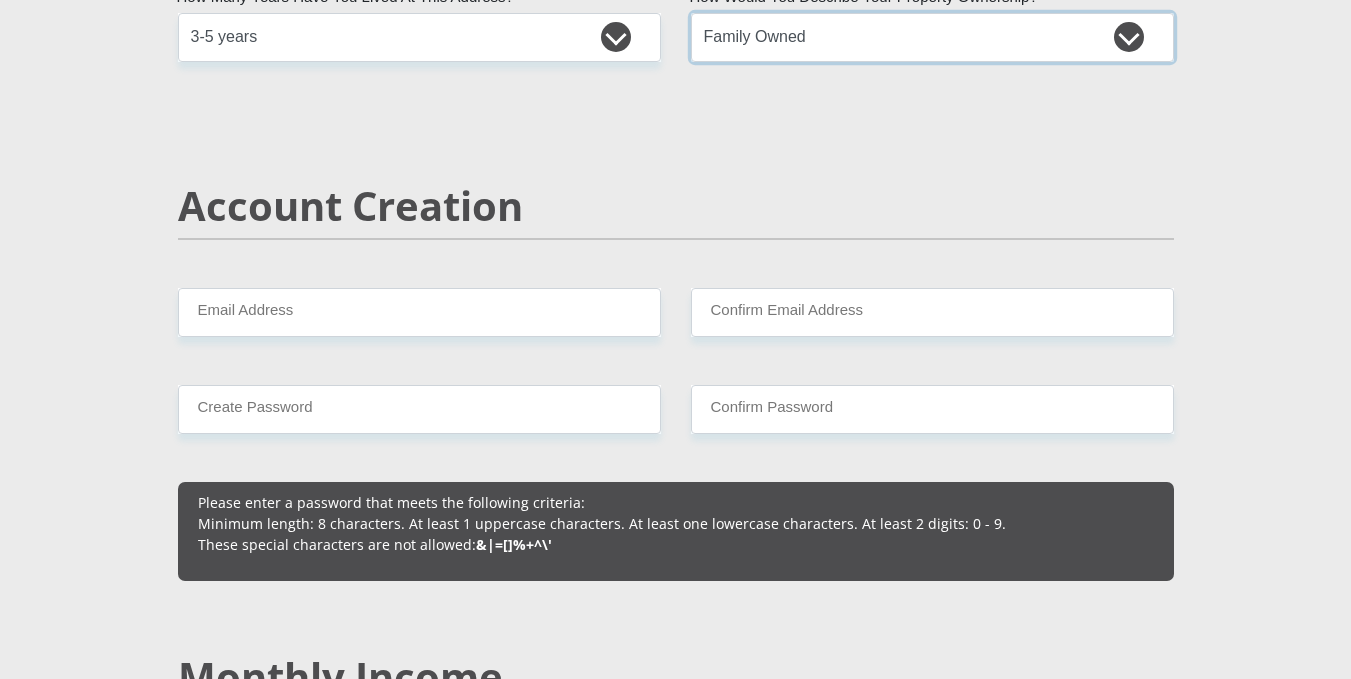 scroll, scrollTop: 1413, scrollLeft: 0, axis: vertical 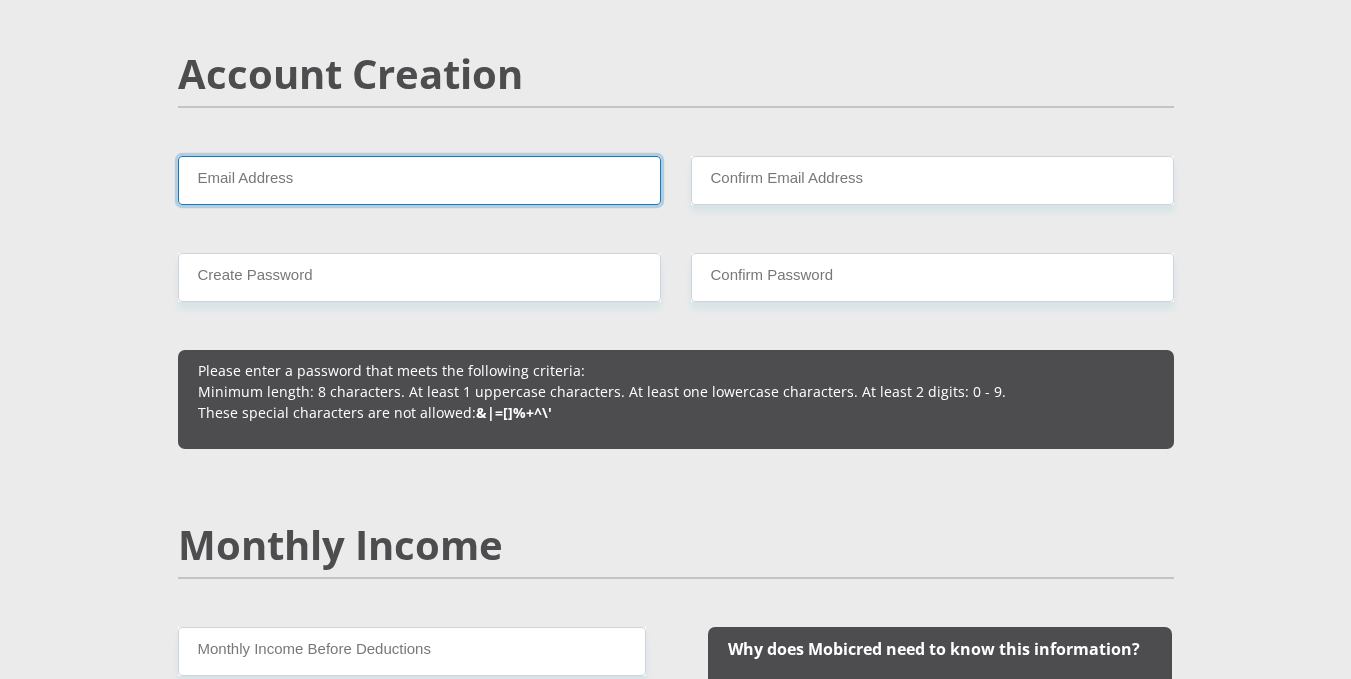 click on "Email Address" at bounding box center (419, 180) 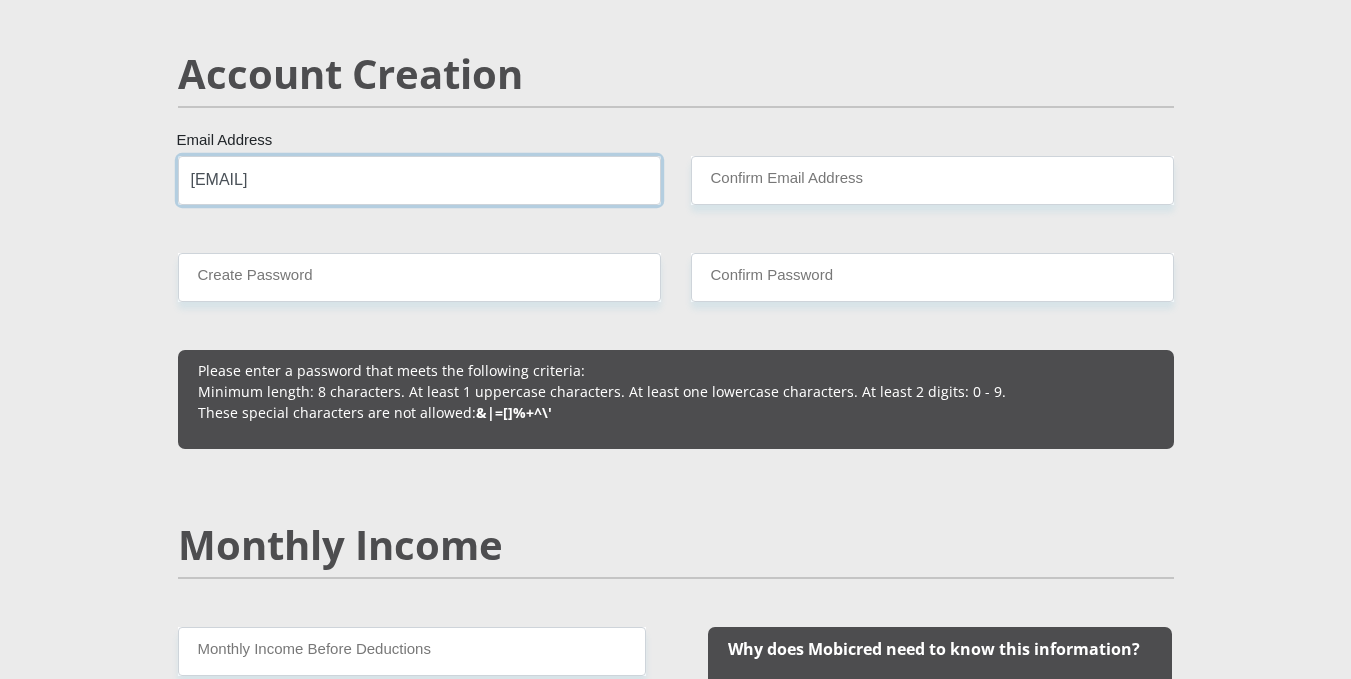 type on "[EMAIL]" 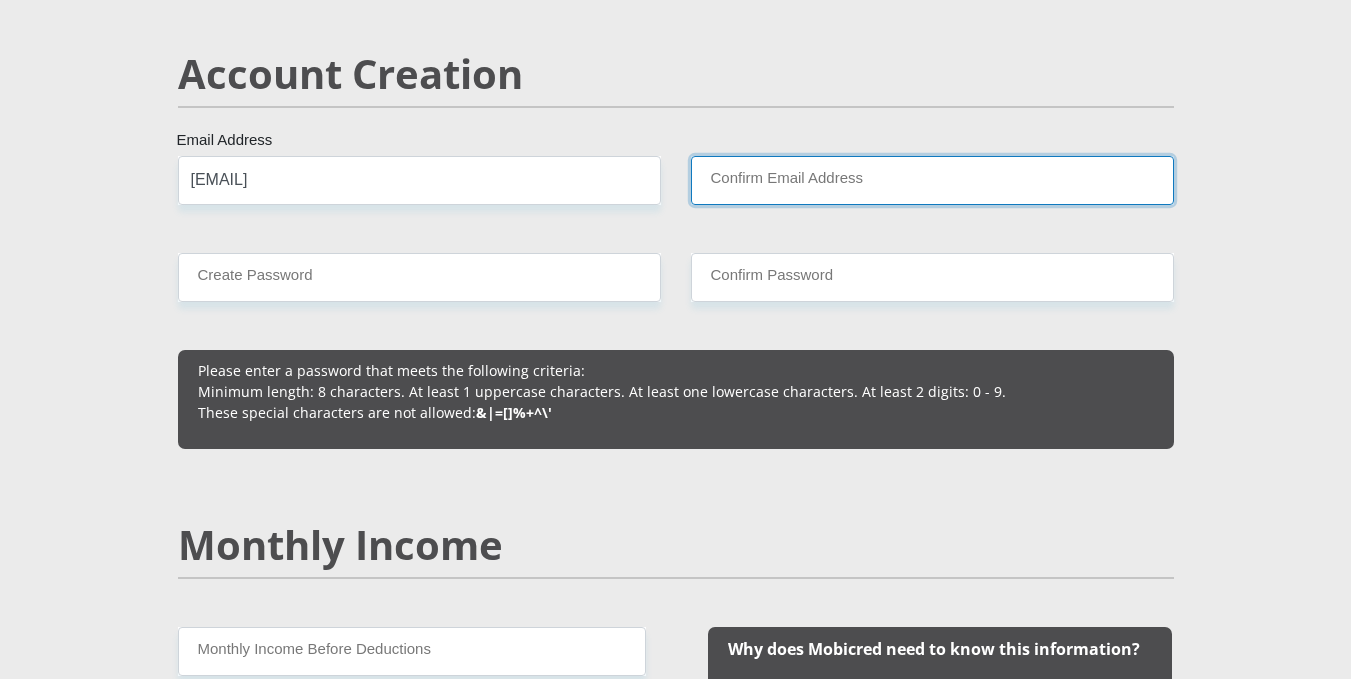 click on "Confirm Email Address" at bounding box center [932, 180] 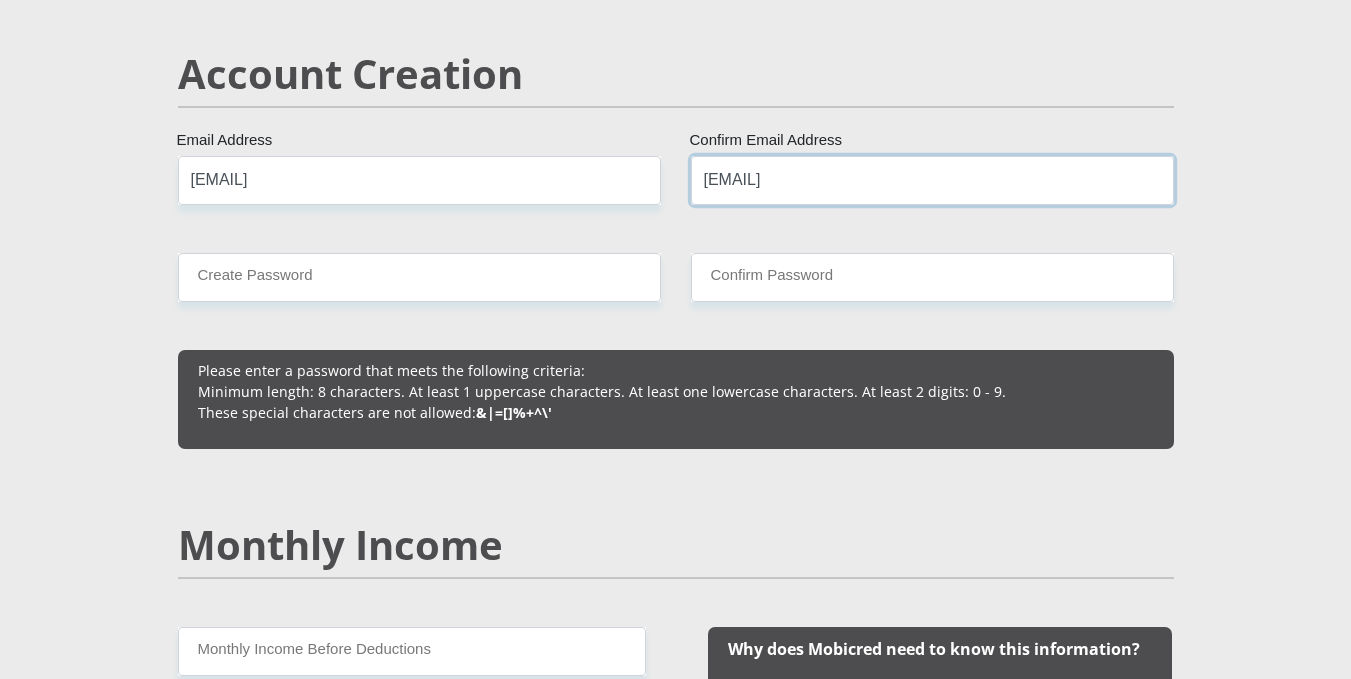 type on "[EMAIL]" 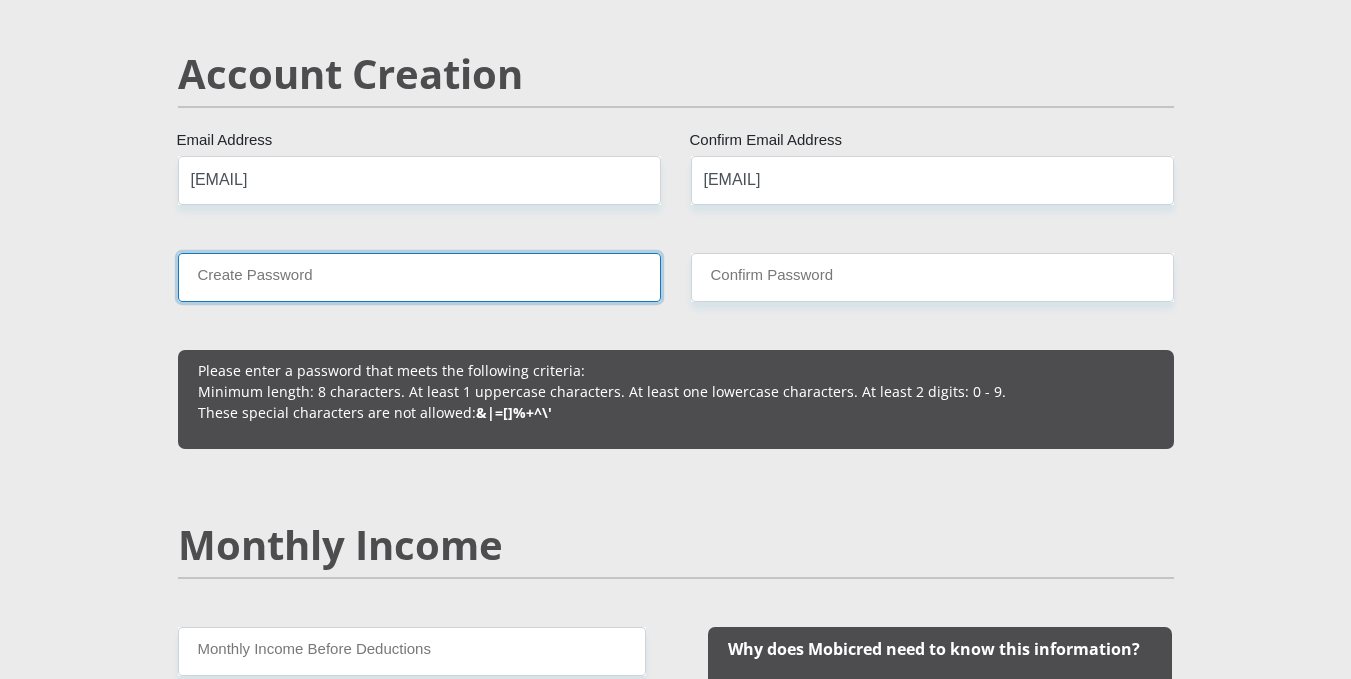 click on "Create Password" at bounding box center [419, 277] 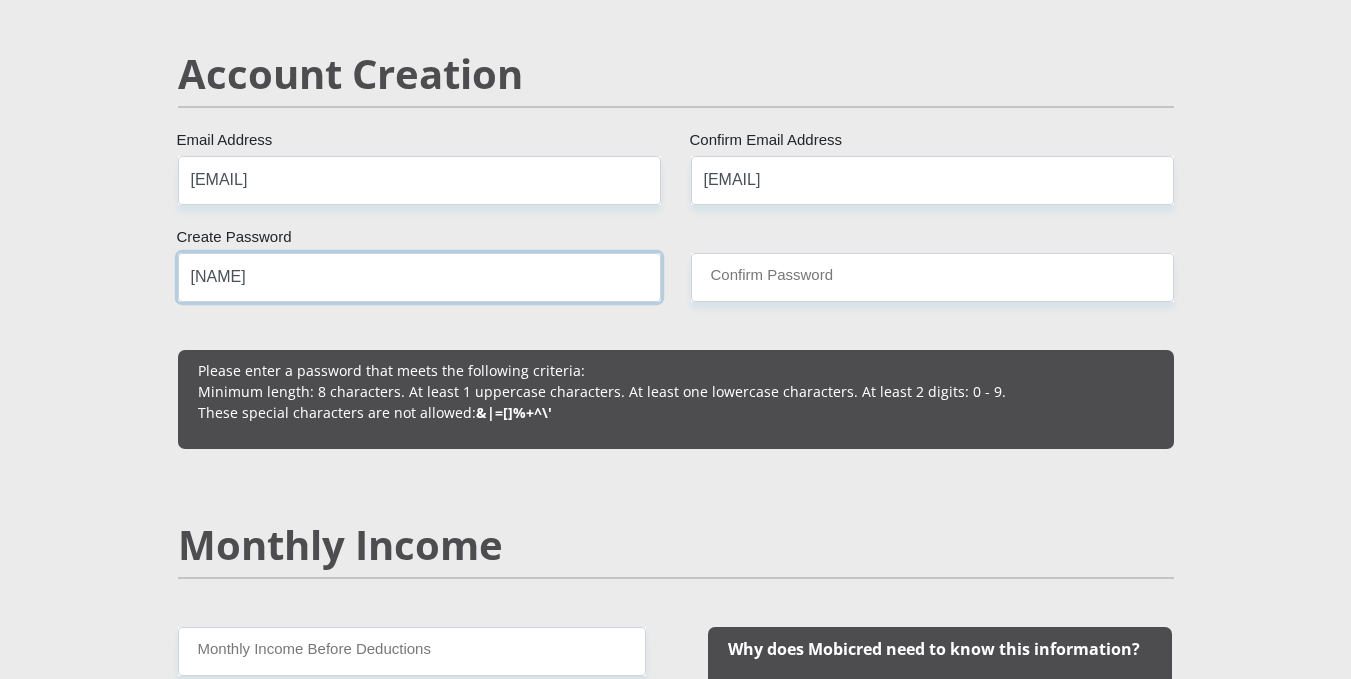 type on "[NAME]" 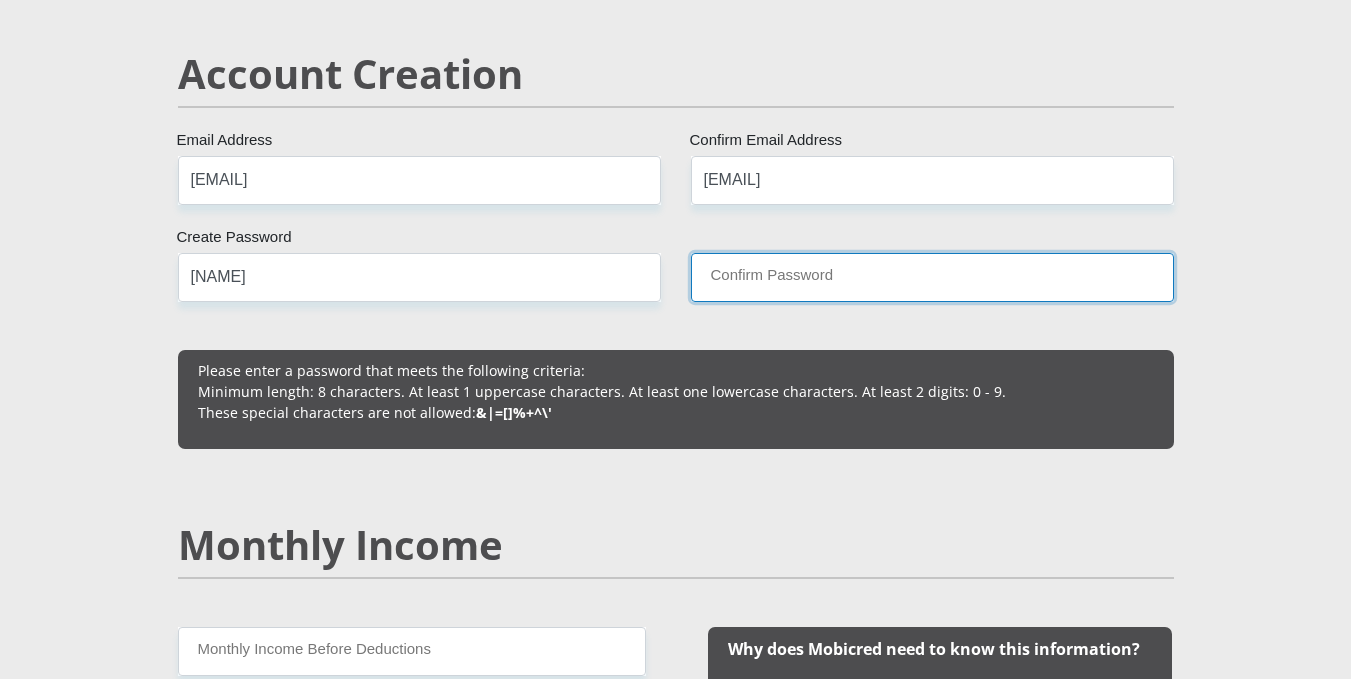 click on "Confirm Password" at bounding box center [932, 277] 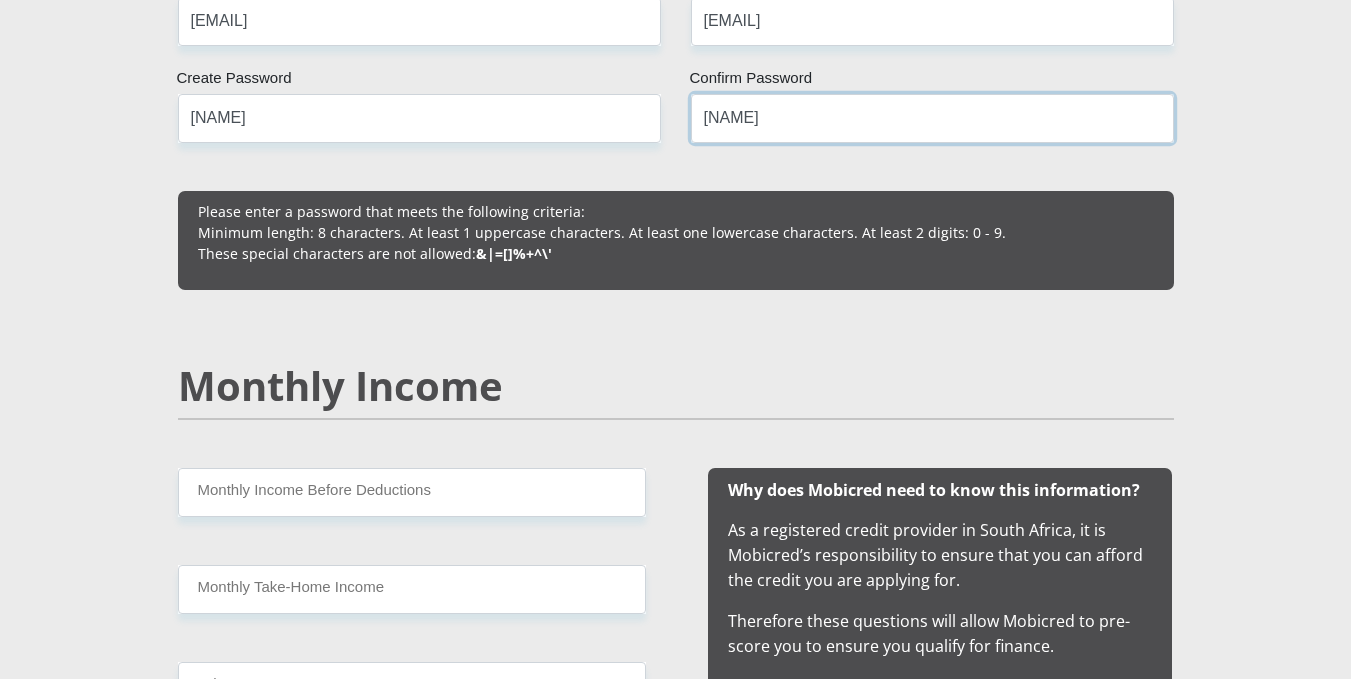 scroll, scrollTop: 1587, scrollLeft: 0, axis: vertical 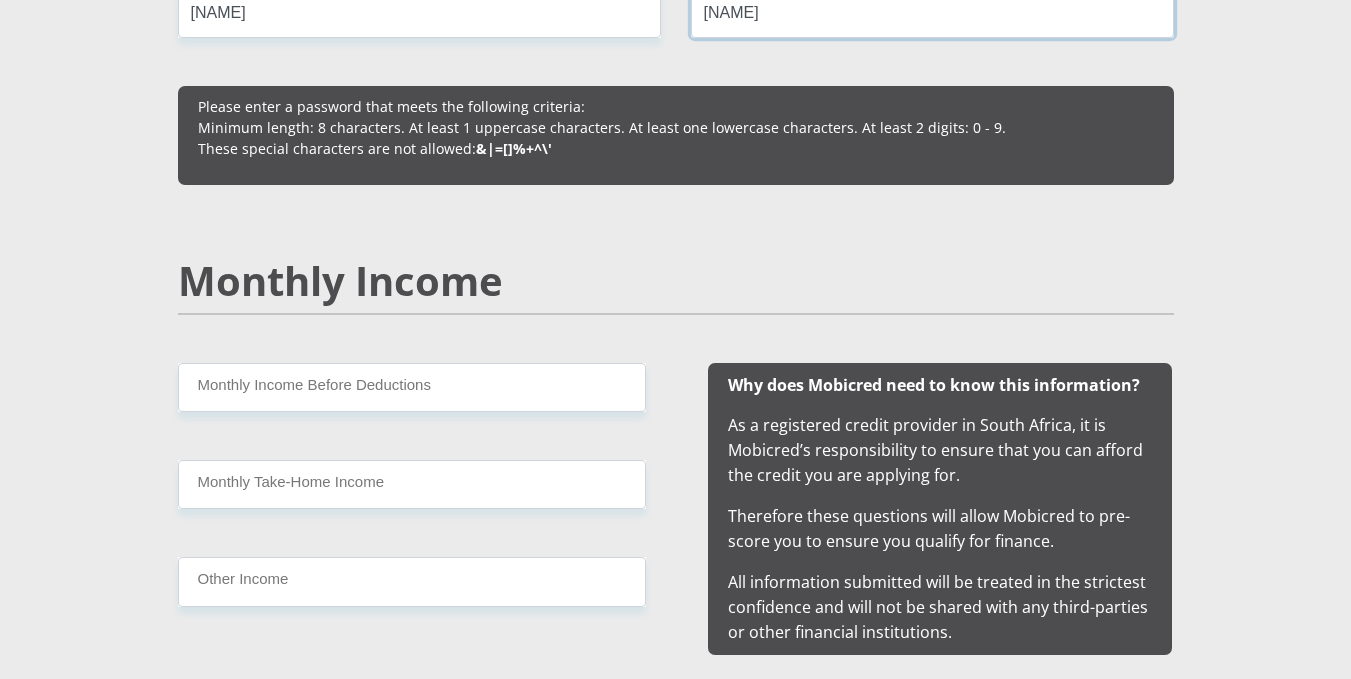 type on "[NAME]" 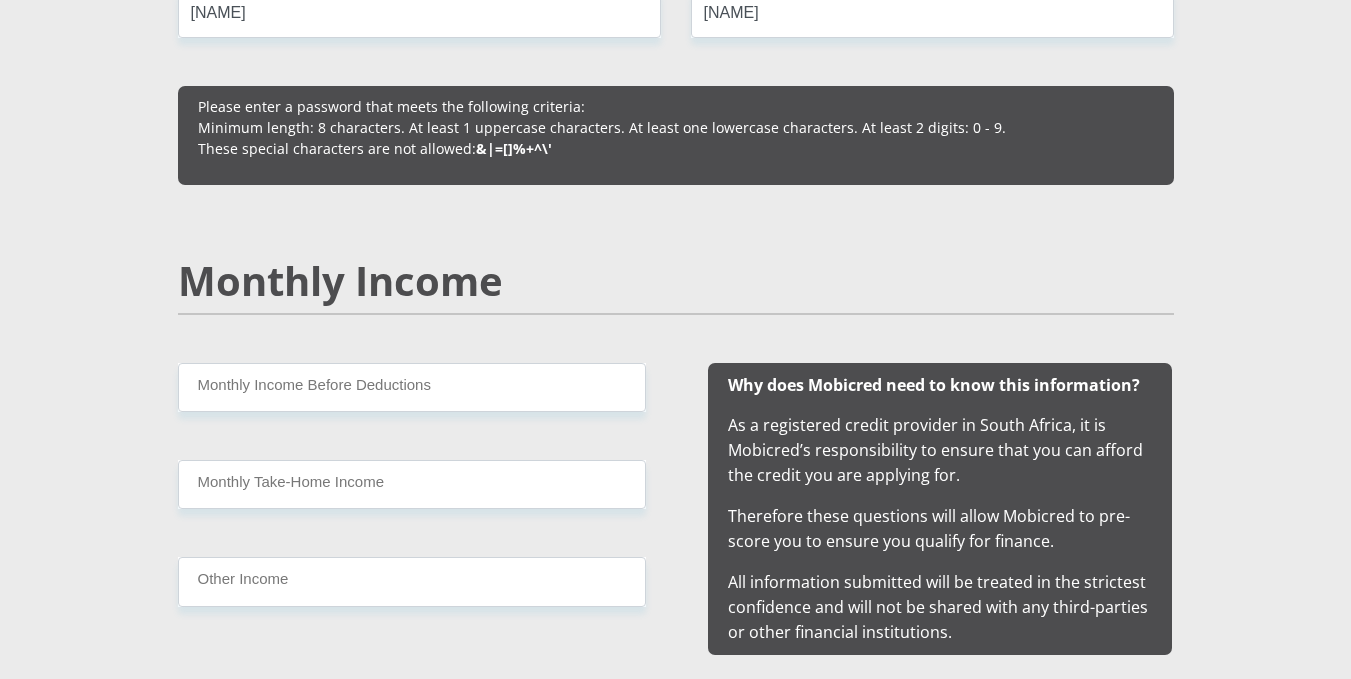 click on "Monthly Income" at bounding box center [676, 281] 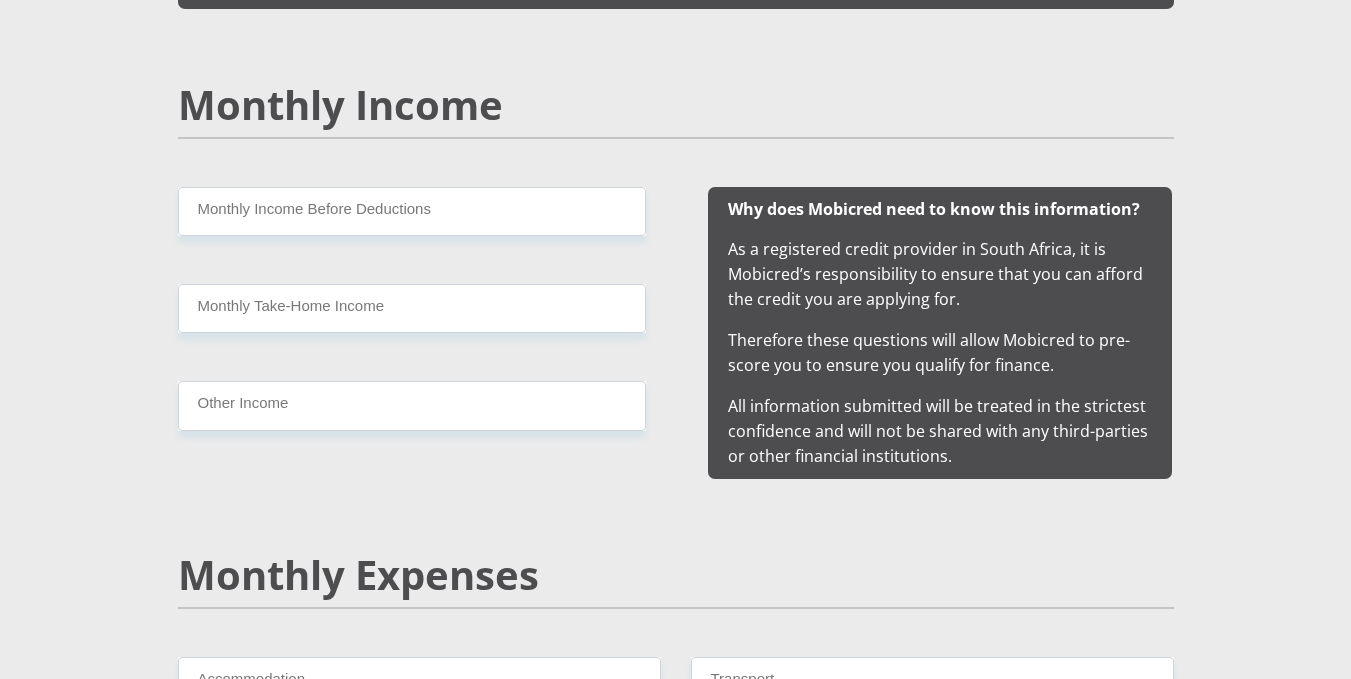 scroll, scrollTop: 1854, scrollLeft: 0, axis: vertical 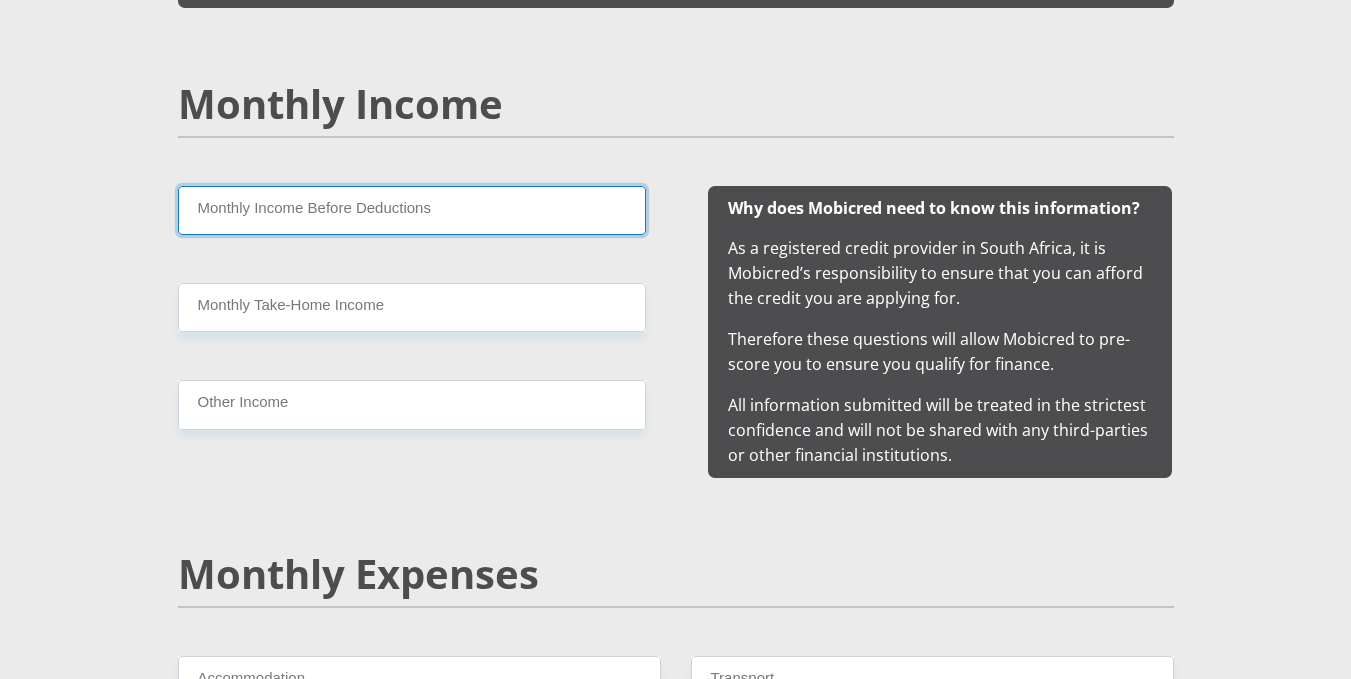 click on "Monthly Income Before Deductions" at bounding box center [412, 210] 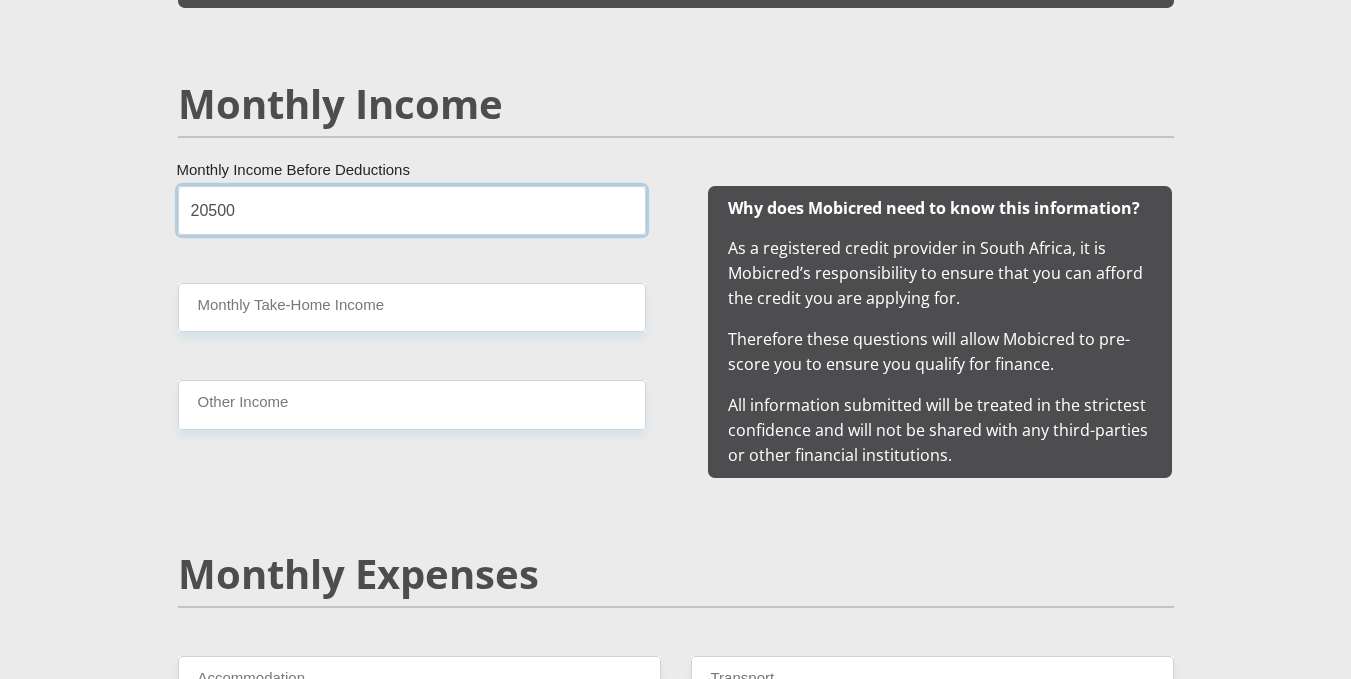type on "20500" 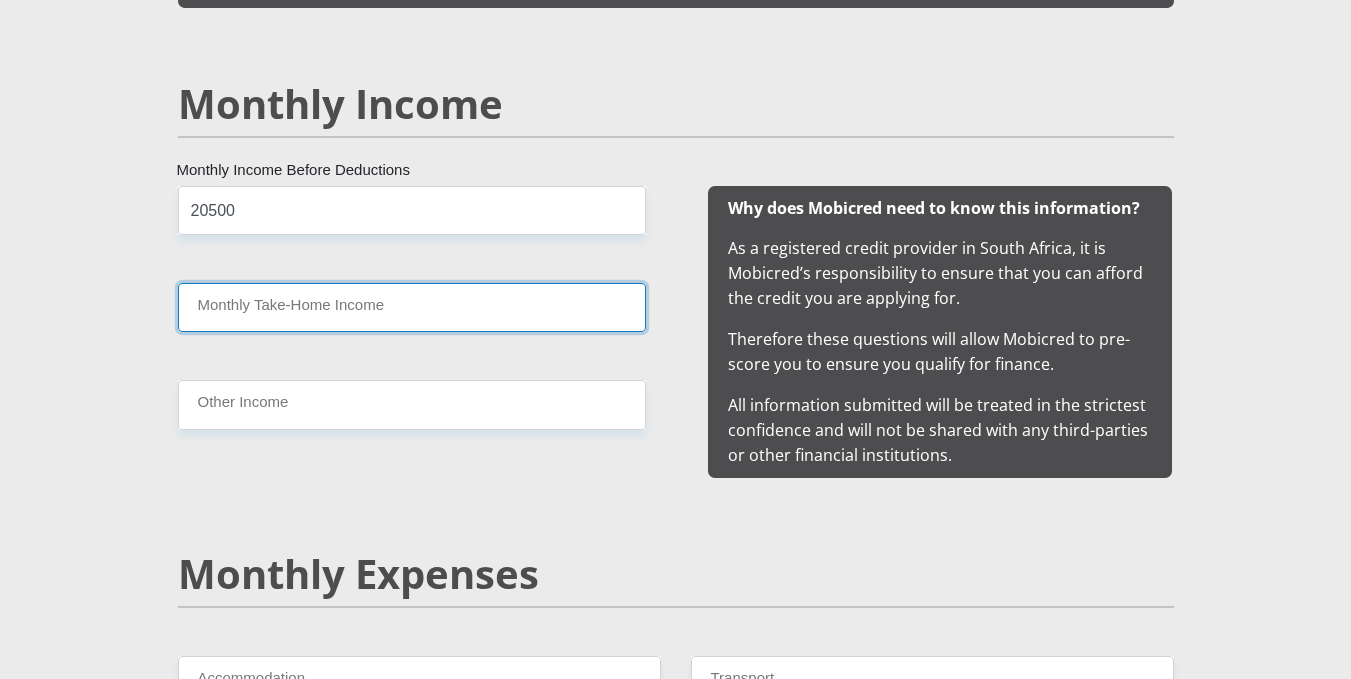 click on "Monthly Take-Home Income" at bounding box center [412, 307] 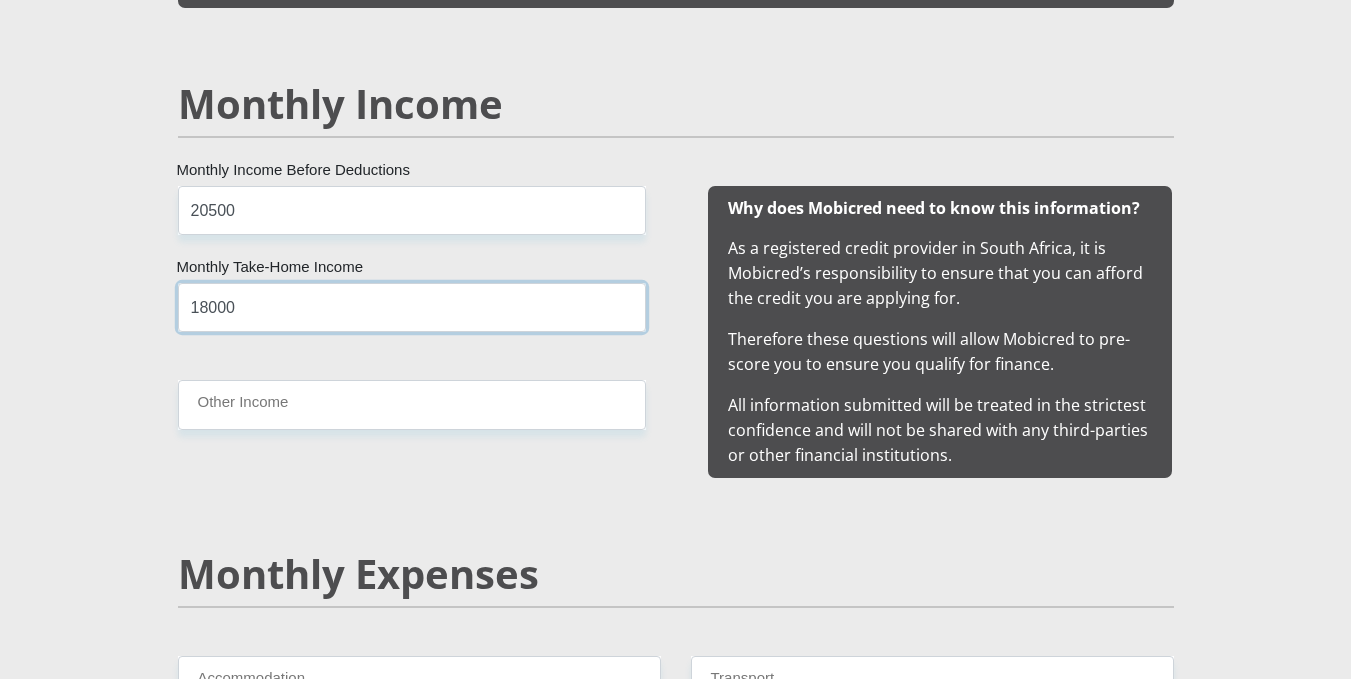 type on "18000" 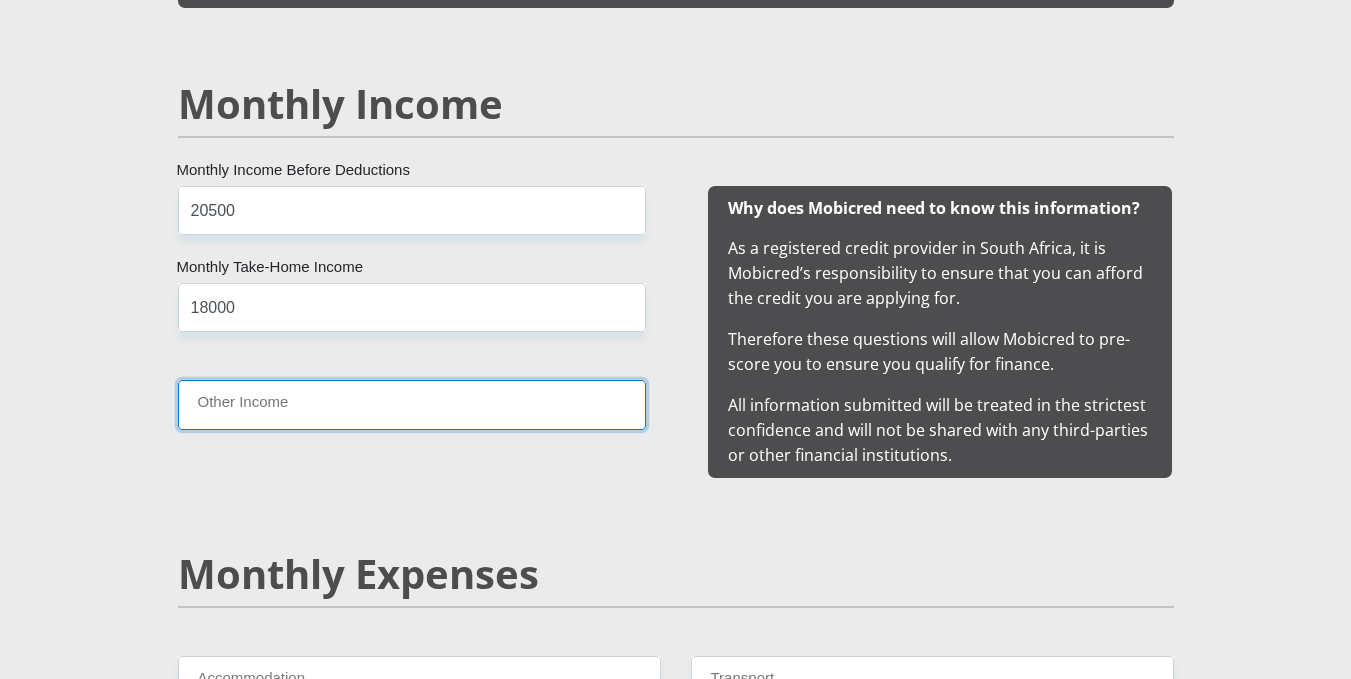 click on "Other Income" at bounding box center (412, 404) 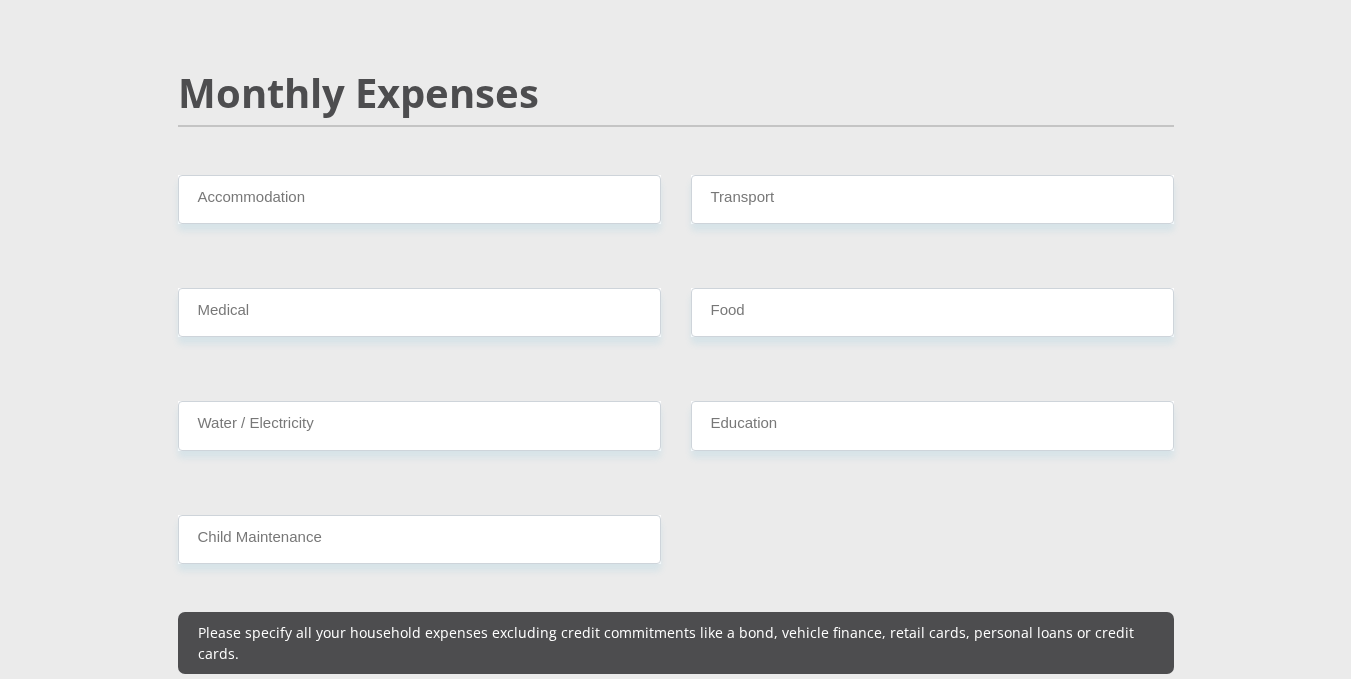 scroll, scrollTop: 2354, scrollLeft: 0, axis: vertical 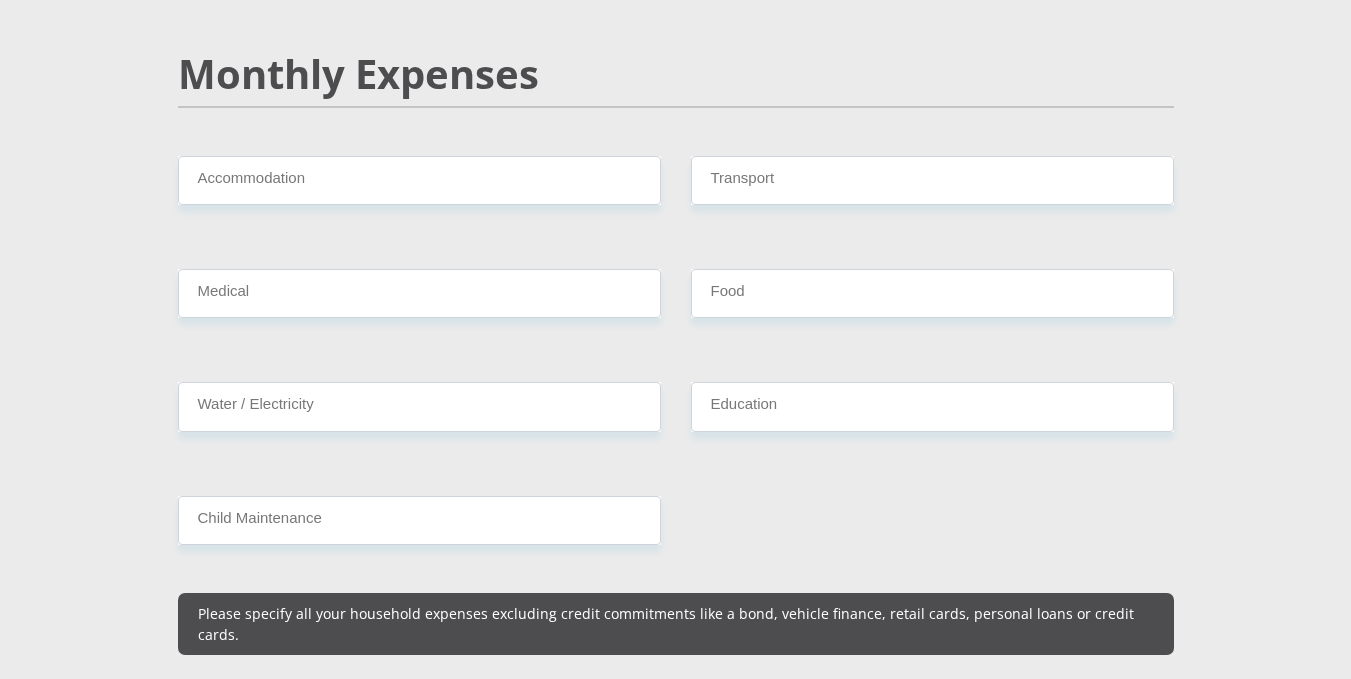 type on "4000" 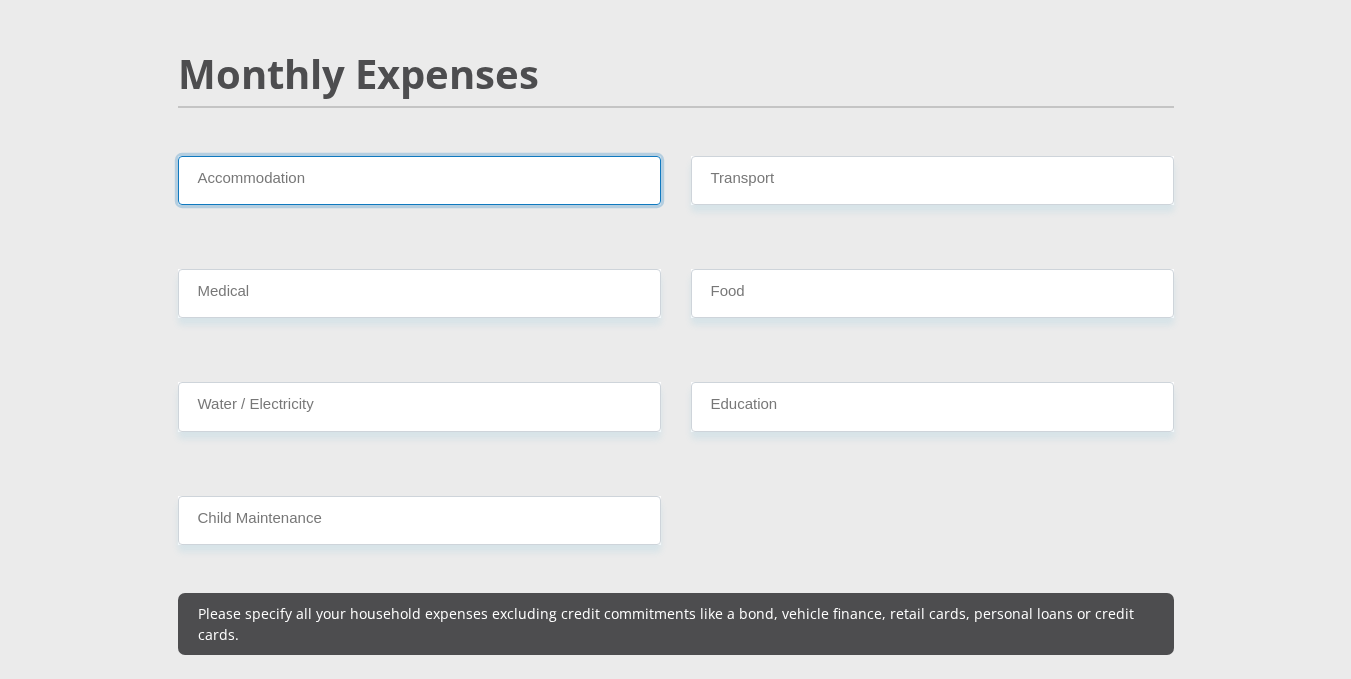click on "Accommodation" at bounding box center [419, 180] 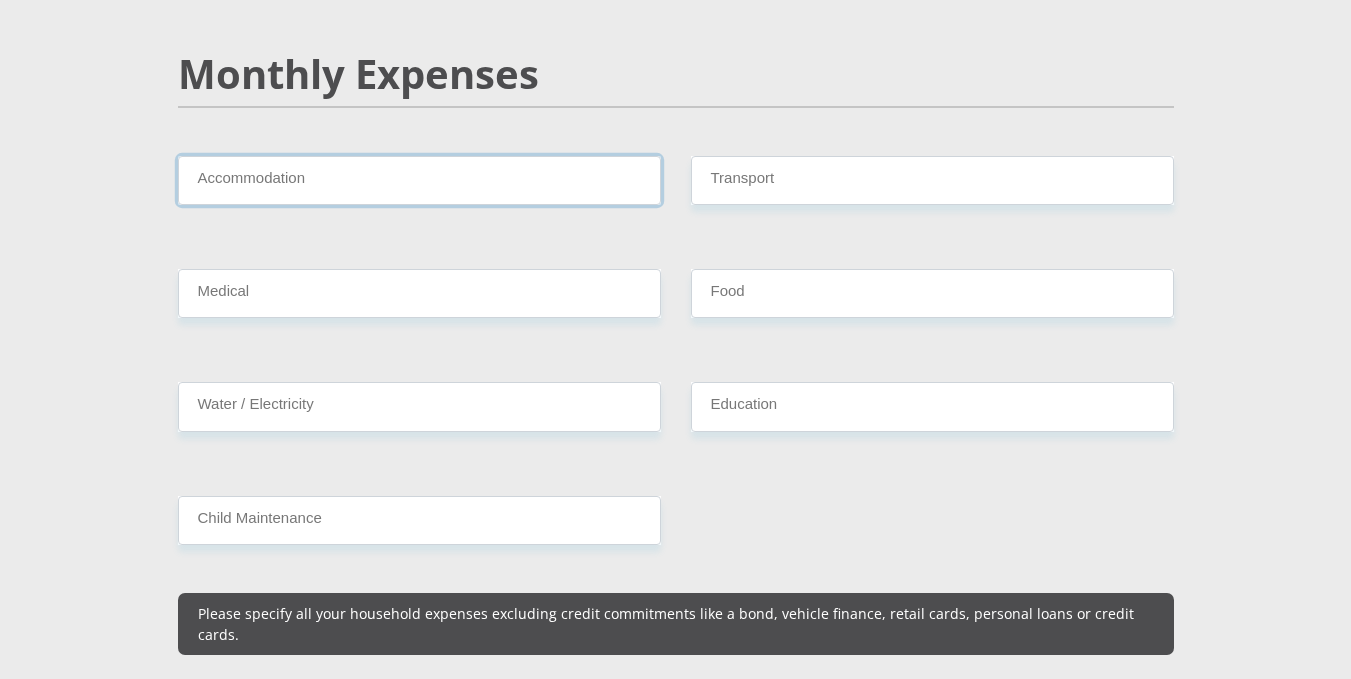 type on "0" 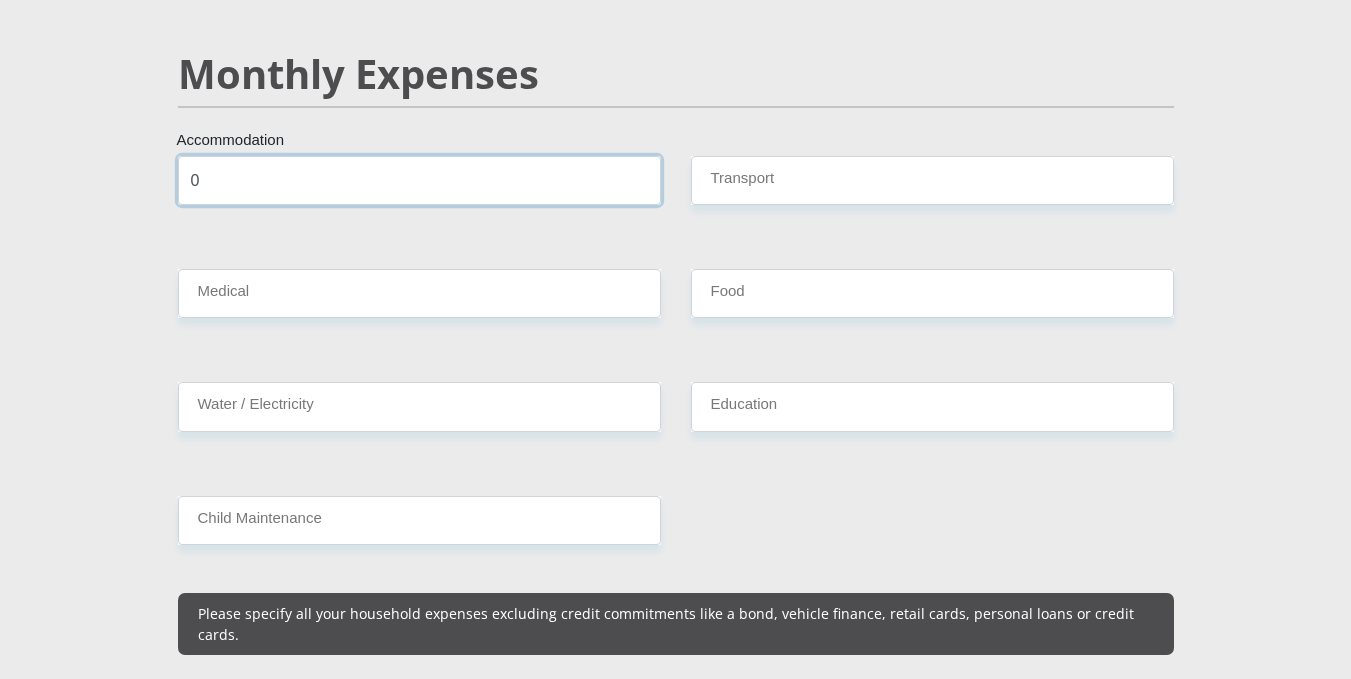 drag, startPoint x: 462, startPoint y: 188, endPoint x: 658, endPoint y: 194, distance: 196.09181 